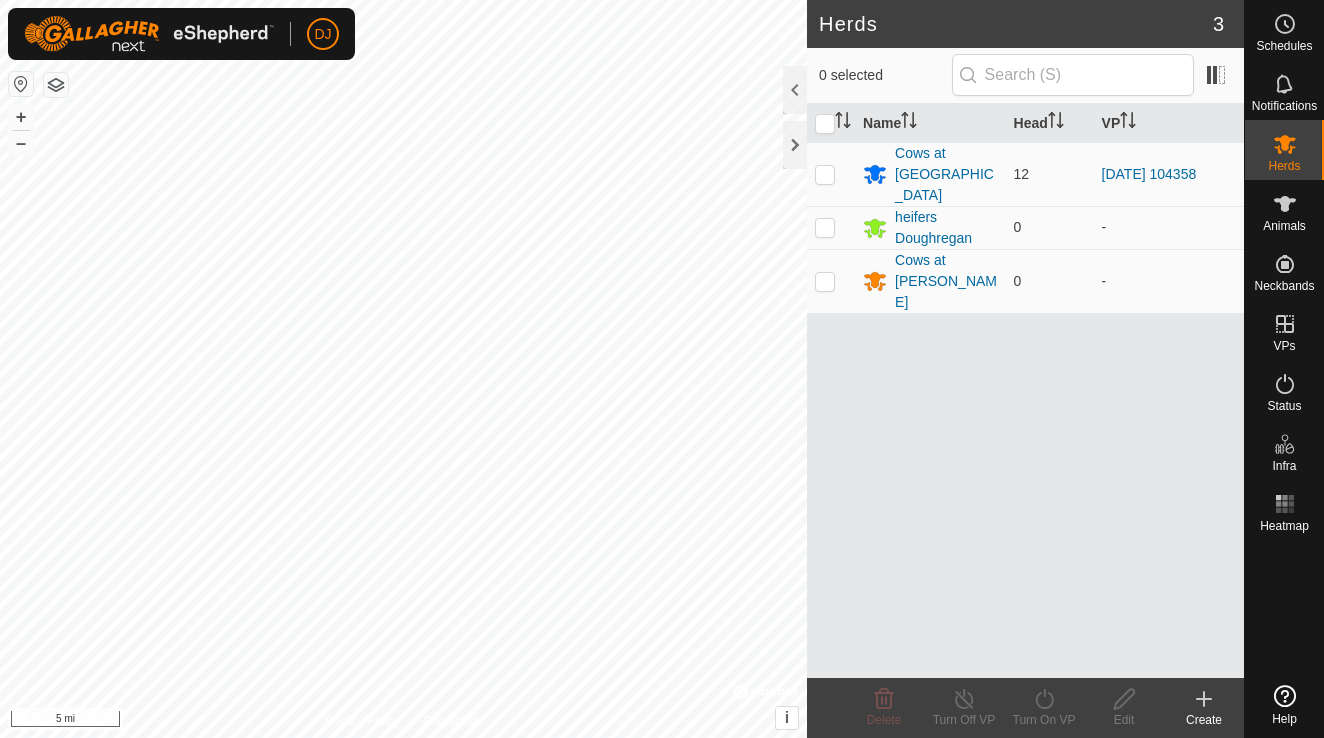 scroll, scrollTop: 0, scrollLeft: 0, axis: both 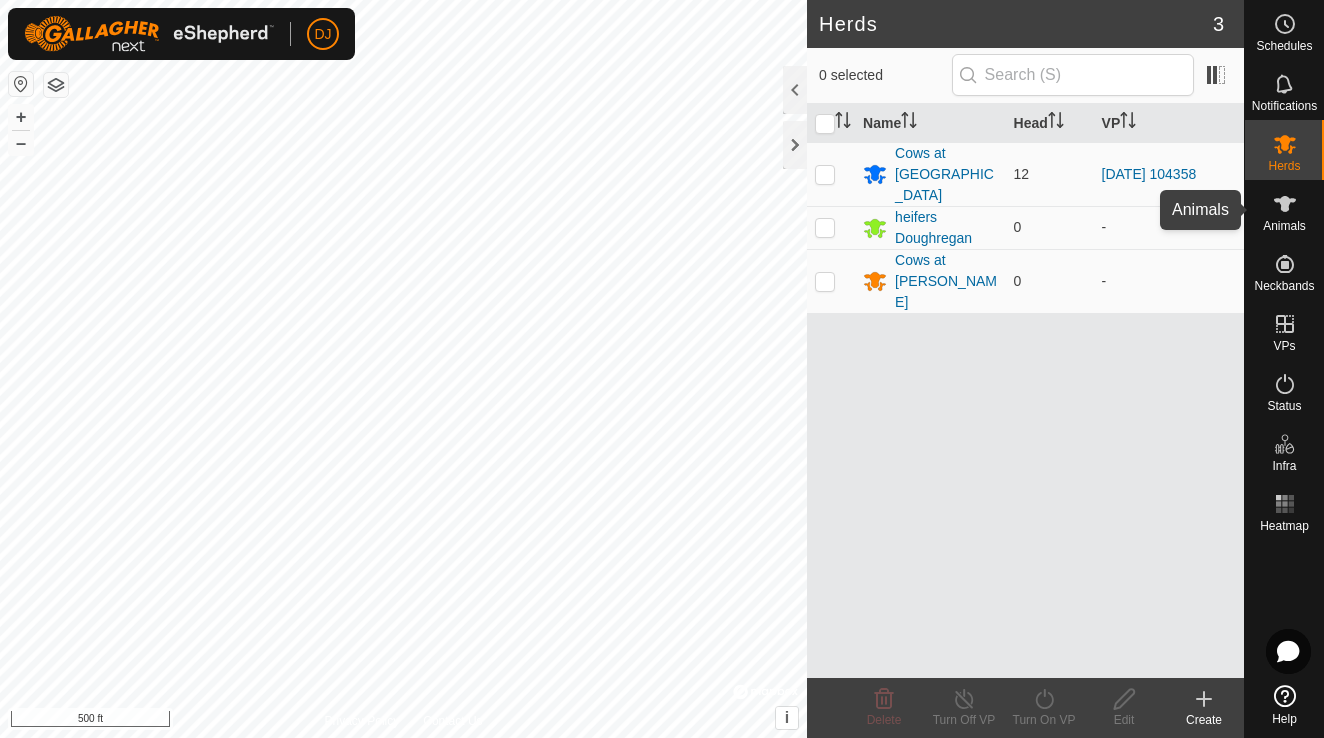 click 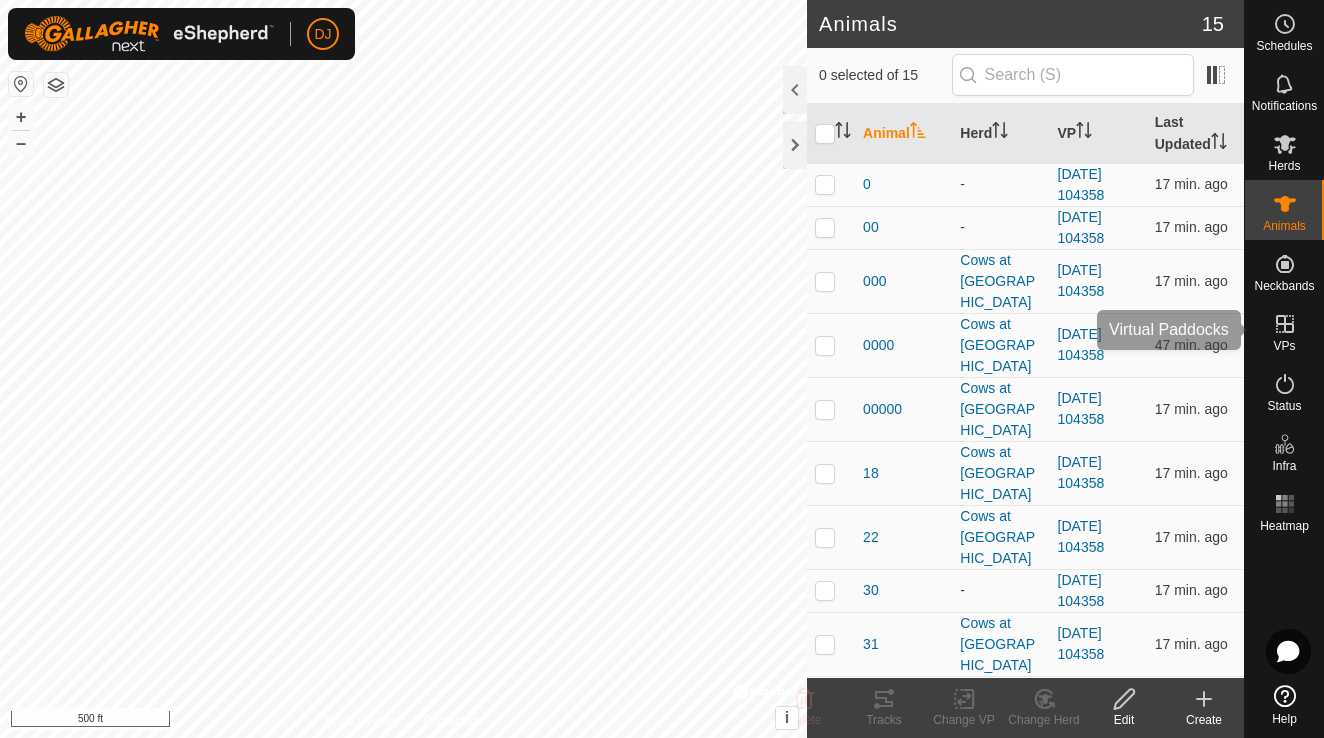 click 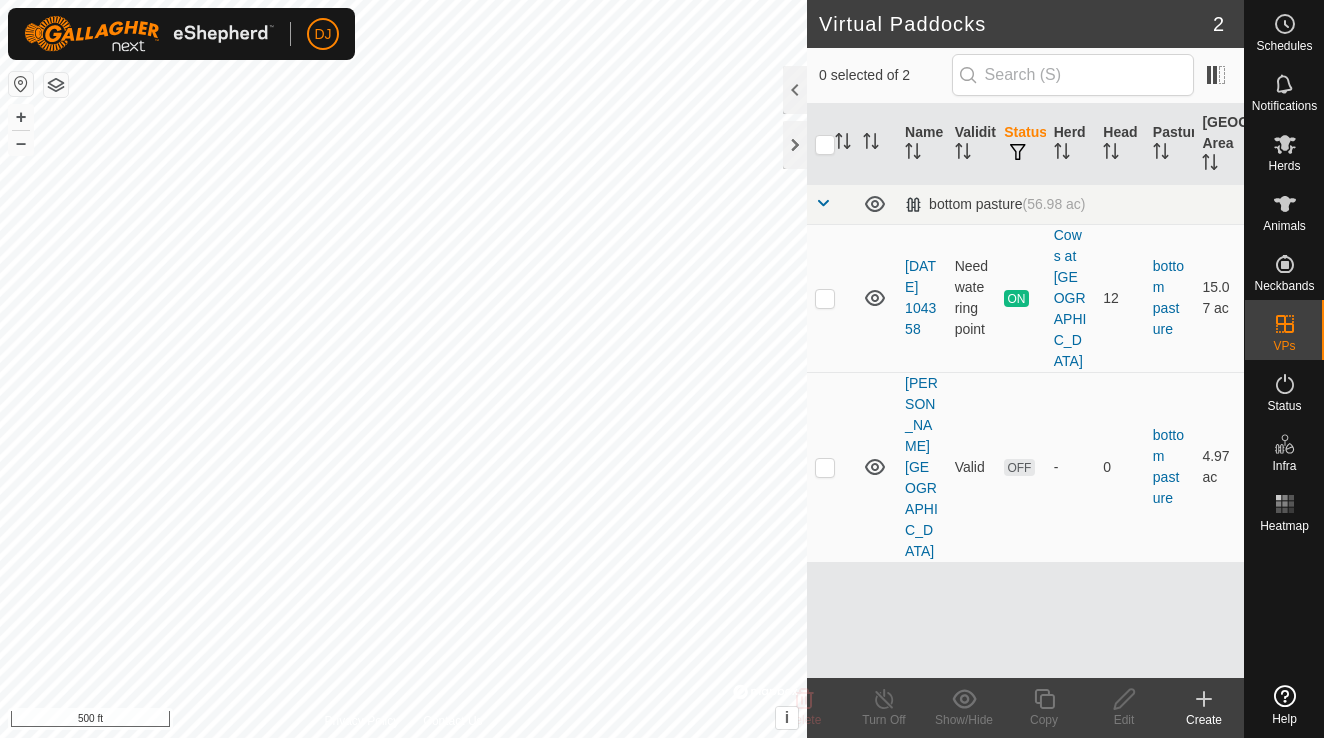 scroll, scrollTop: 0, scrollLeft: 0, axis: both 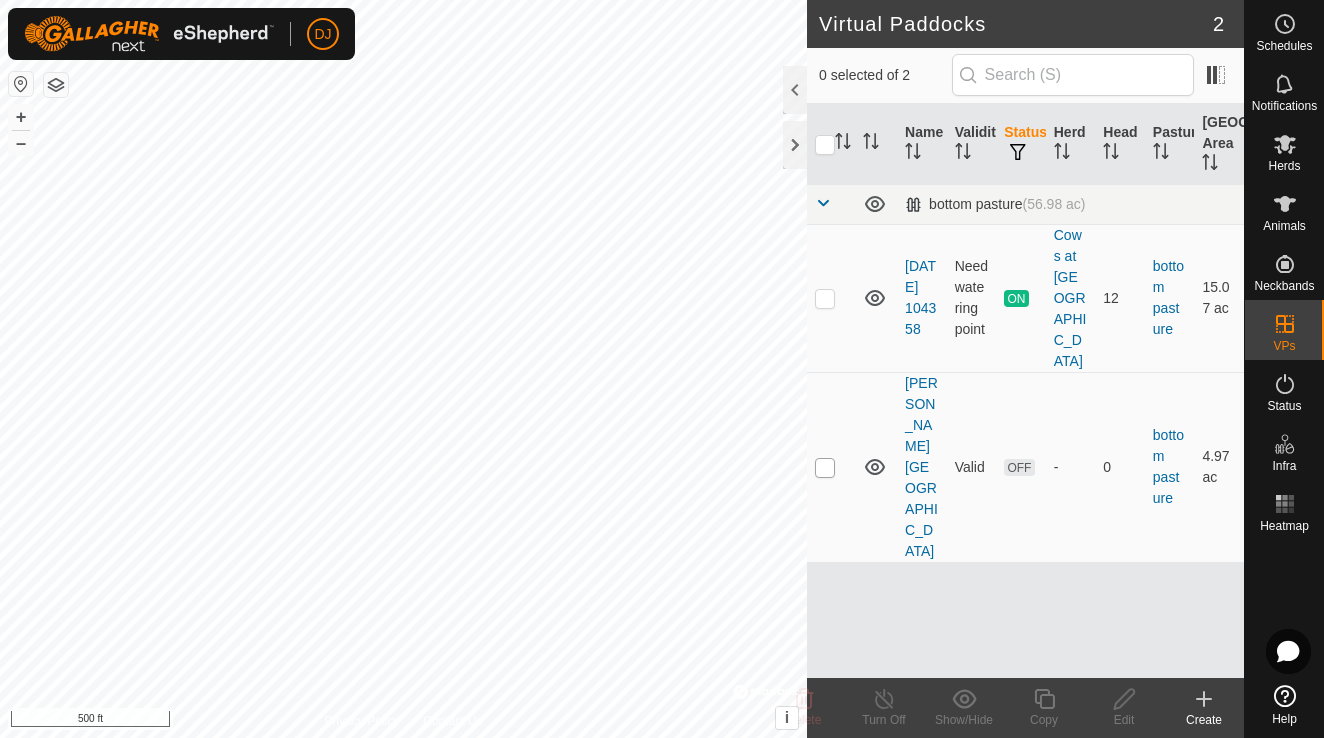 click at bounding box center [825, 468] 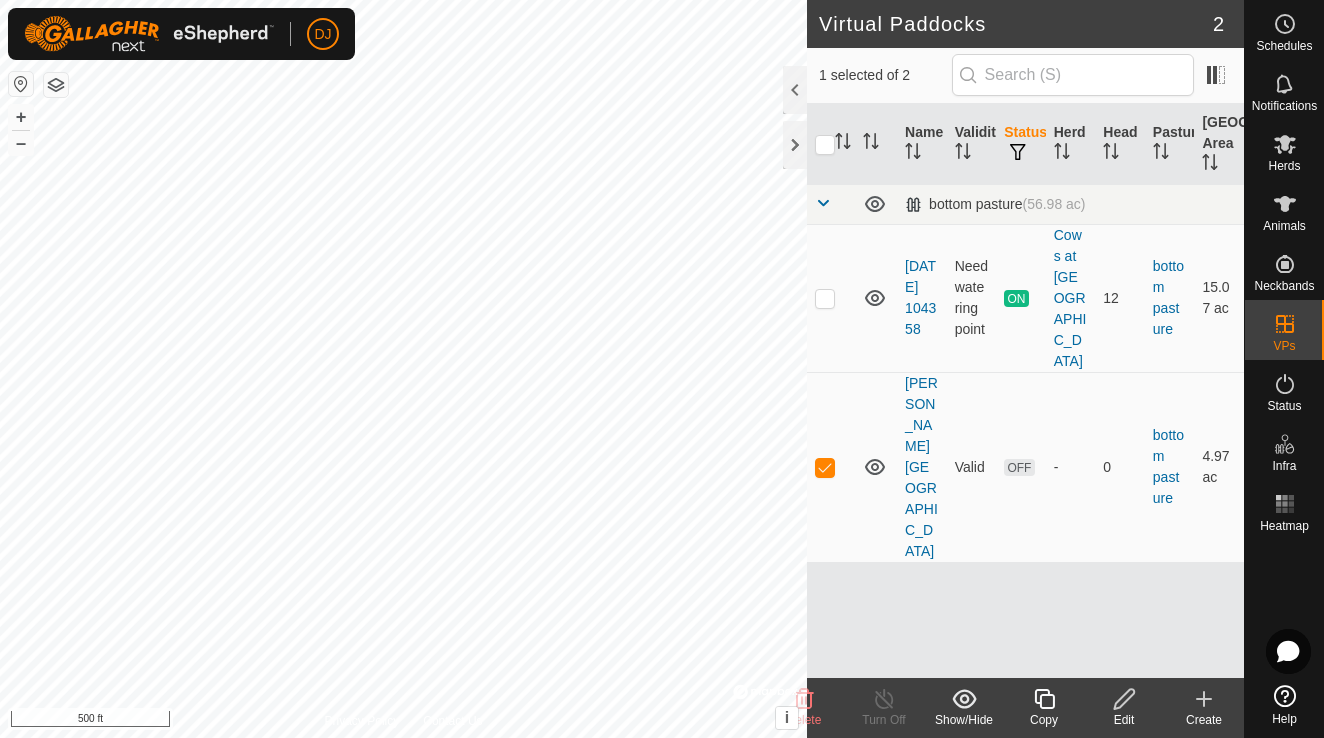 click 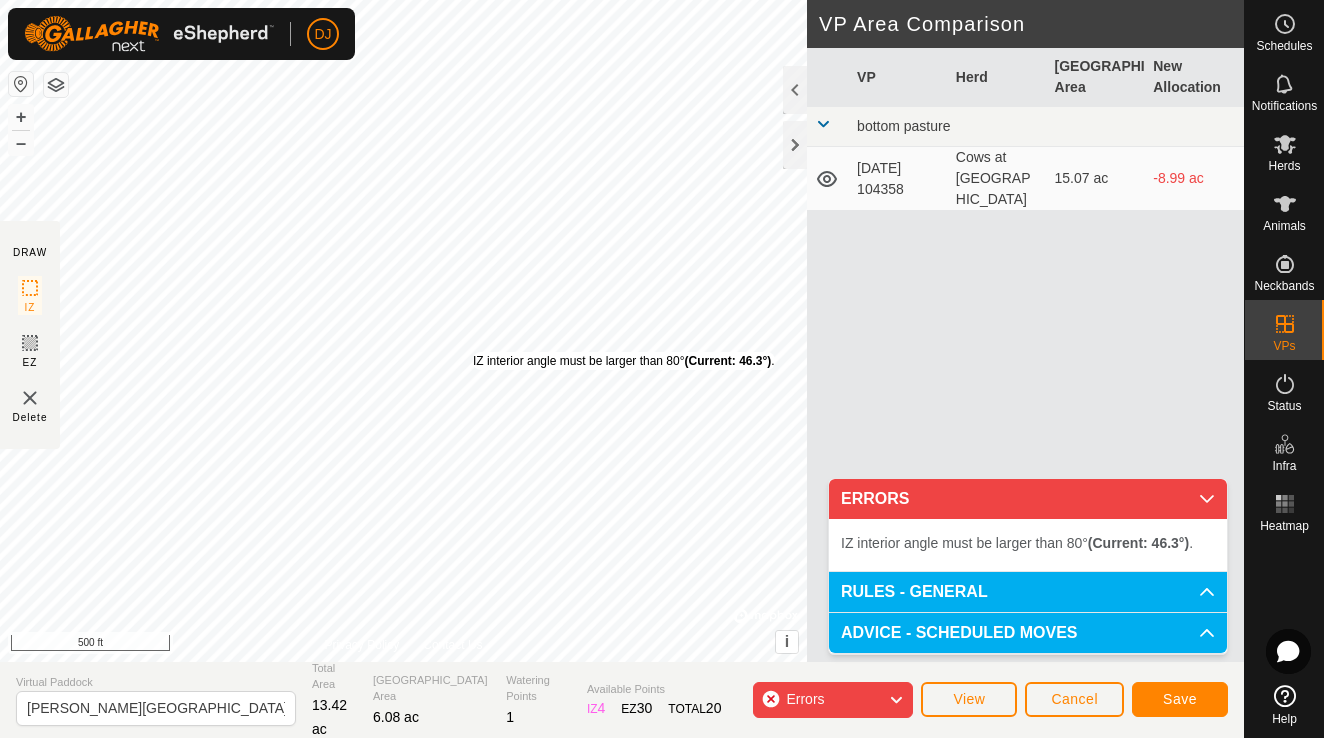 drag, startPoint x: 458, startPoint y: 357, endPoint x: 474, endPoint y: 351, distance: 17.088007 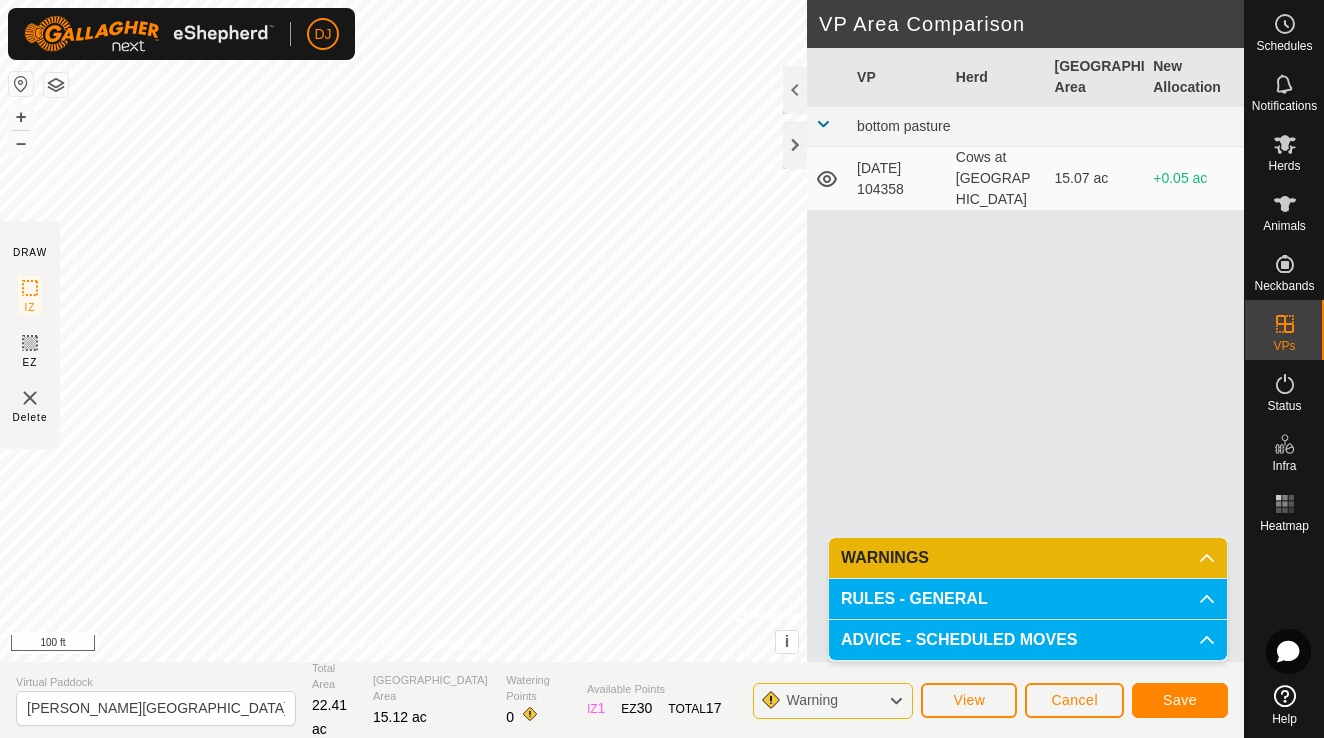 click on "Save" 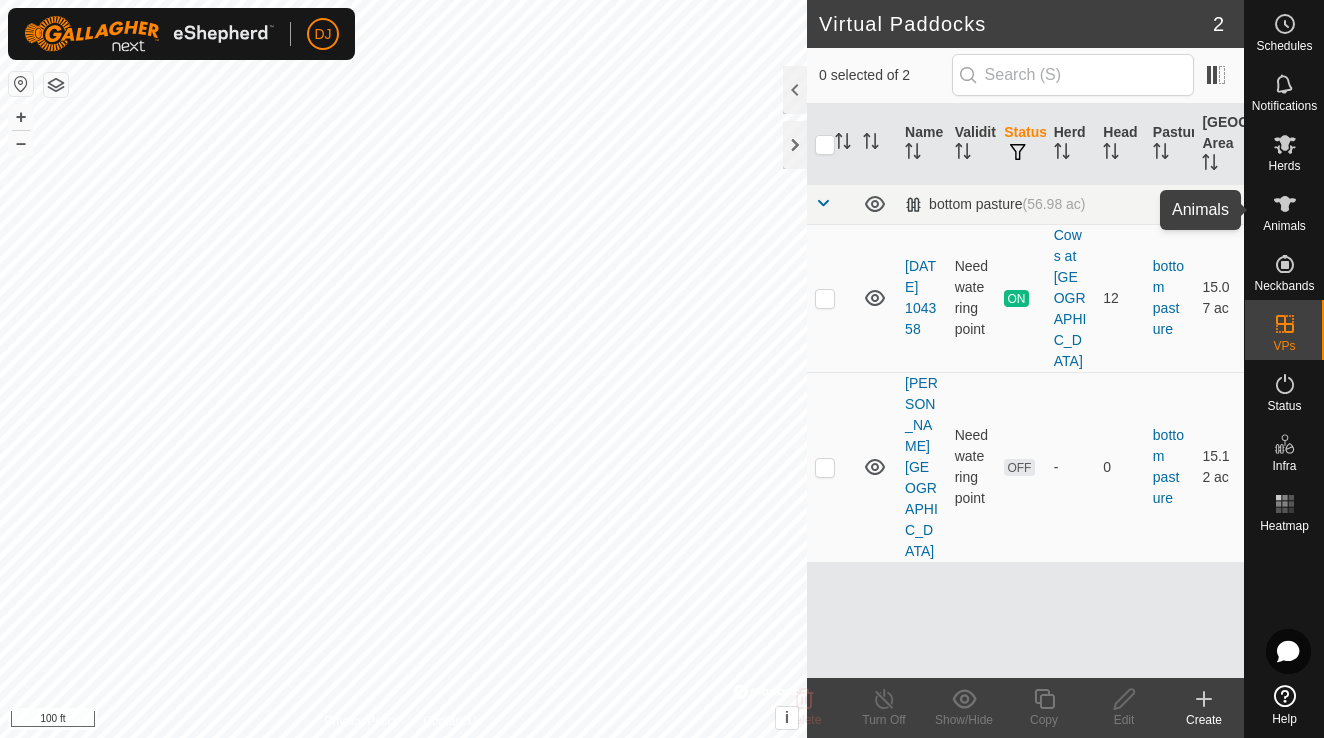 click 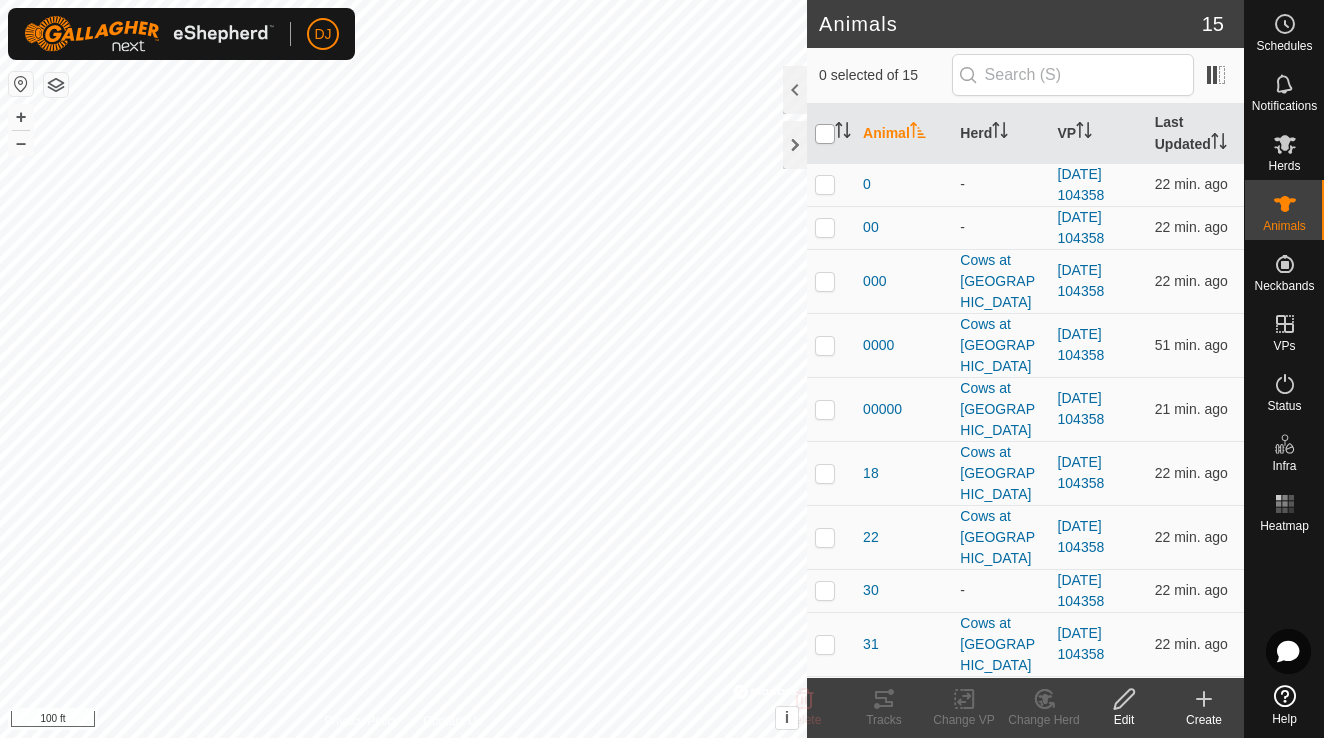 click at bounding box center (825, 134) 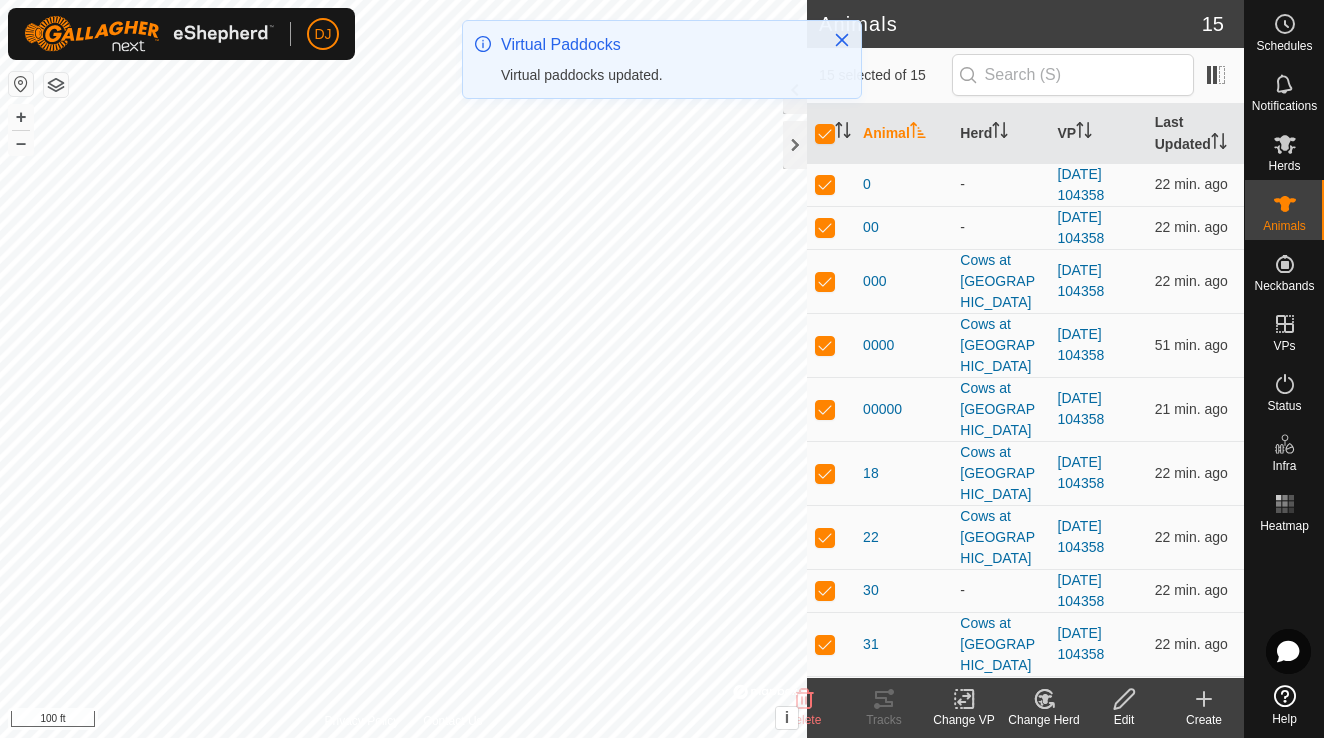 click 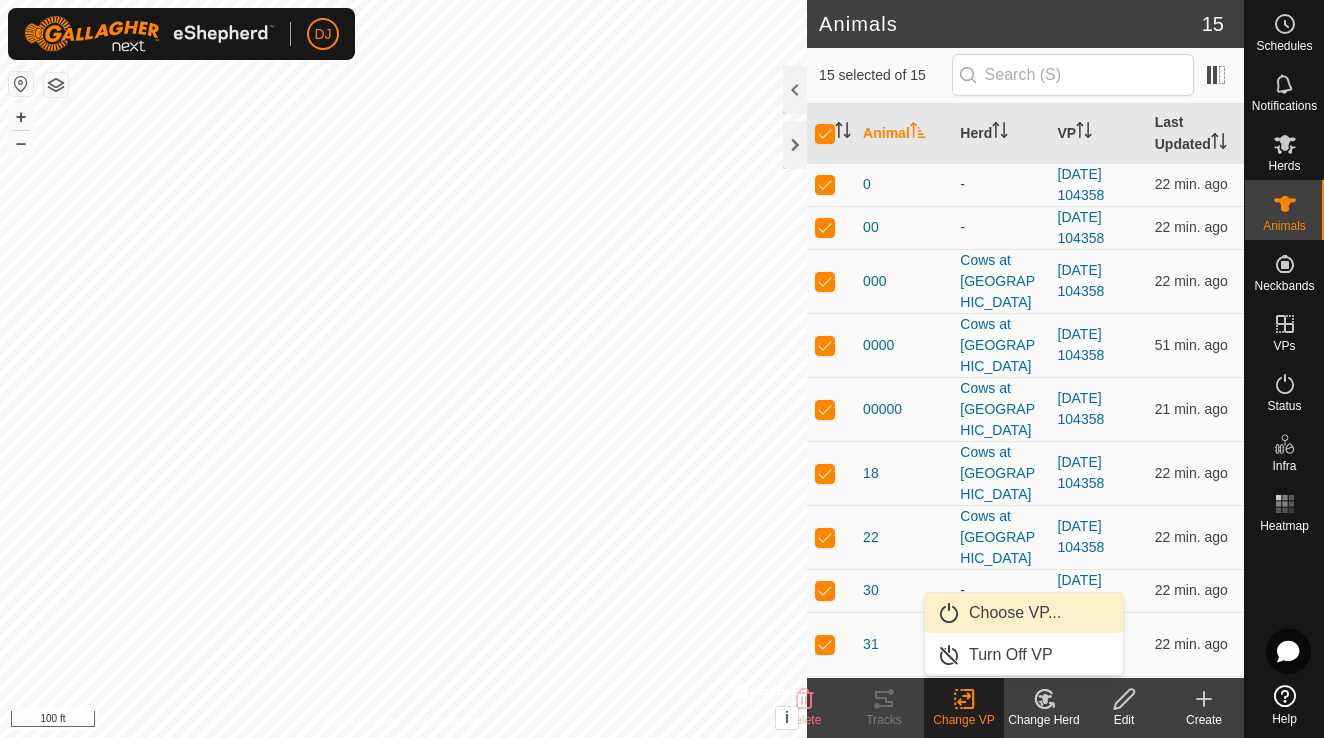 click on "Choose VP..." at bounding box center [1024, 613] 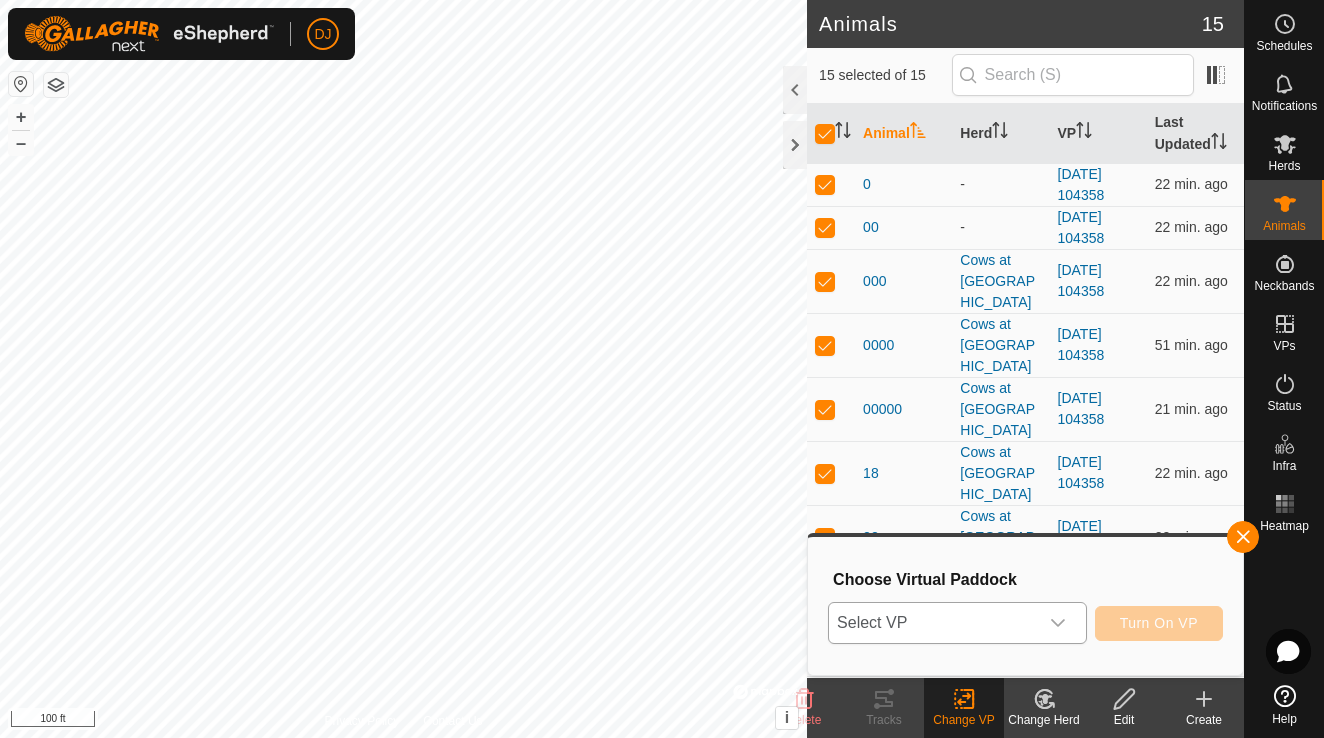 click 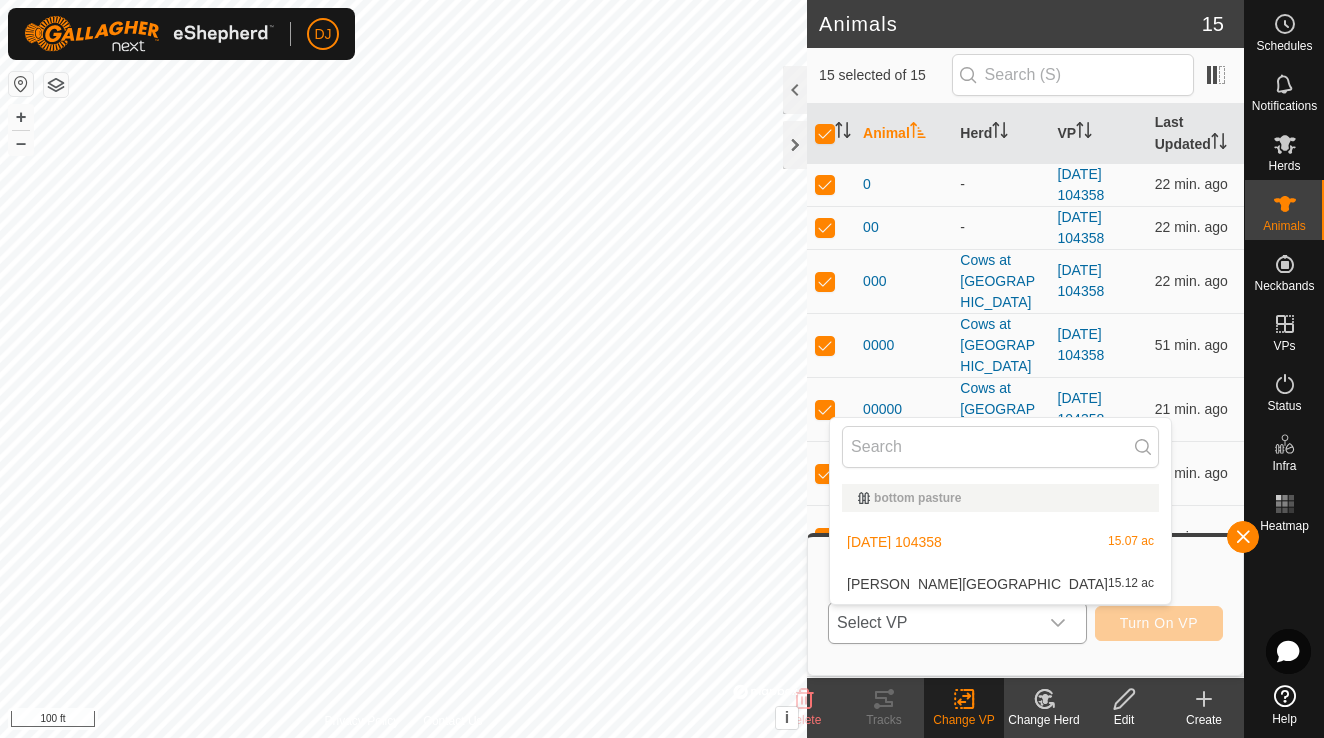 click on "Corbin House field  15.12 ac" at bounding box center [1000, 584] 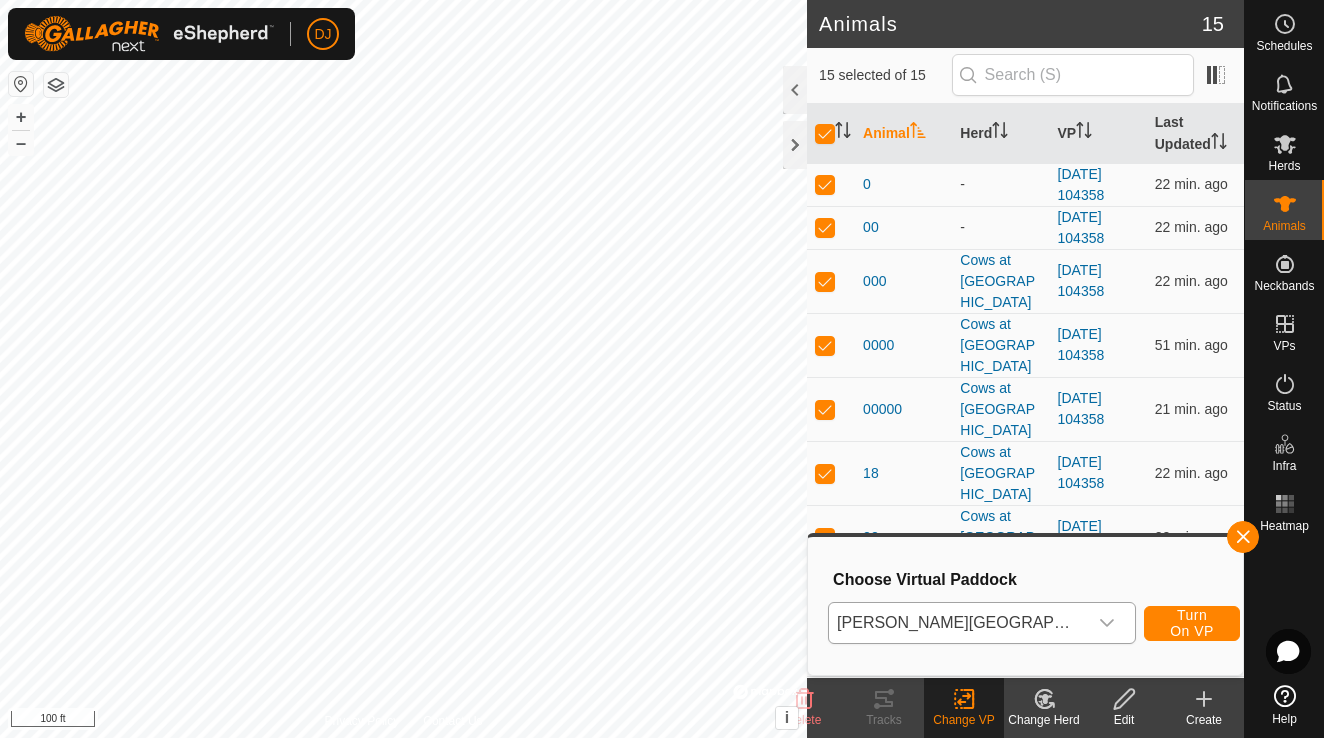 click on "Turn On VP" at bounding box center (1192, 623) 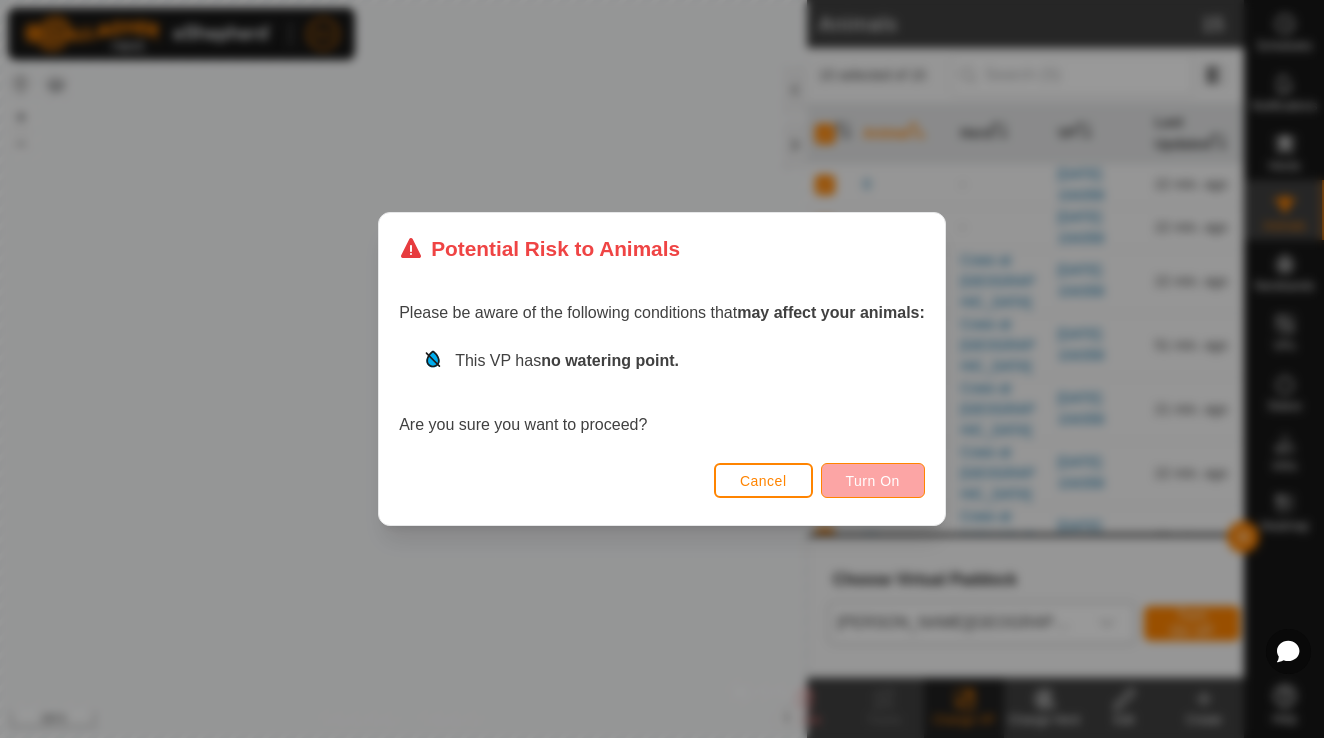 click on "Turn On" at bounding box center (873, 481) 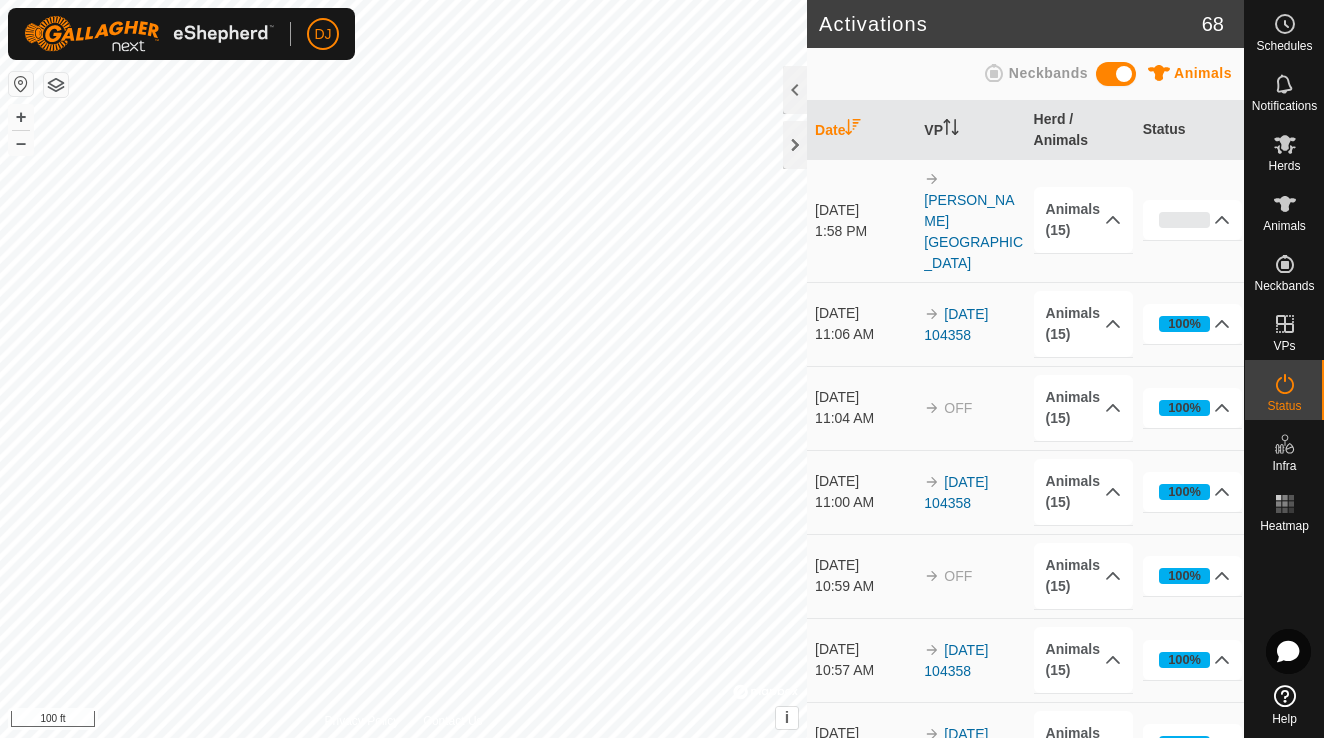 click on "DJ Schedules Notifications Herds Animals Neckbands VPs Status Infra Heatmap Help Activations 68 Animals Neckbands   Date   VP   Herd / Animals   Status  Jul 20, 2025 1:58 PM Corbin House field Animals (15)  0   000   51   22   31   0000   wf   42   00   18   00000   65   30   32   cc  0% In Progress Pending  15  Sent   0  Completed Confirmed   0  Overridden  0  Cancelled   0  Jul 20, 2025 11:06 AM 2025-07-20 104358 Animals (15)  0   000   51   22   31   0000   wf   42   00   18   00000   65   30   32   cc  100% In Progress Pending  0  Sent   0  Completed Confirmed   15  Overridden  0  Cancelled   0  Jul 20, 2025 11:04 AM OFF Animals (15)  0   000   51   22   31   0000   wf   42   00   18   00000   65   30   32   cc  100% In Progress Pending  0  Sent   0  Completed Confirmed   0  Overridden  0  Cancelled   15  Jul 20, 2025 11:00 AM 2025-07-20 104358 Animals (15)  0   000   51   22   31   0000   wf   42   00   18   00000   65   30   32   cc  100% In Progress Pending  0  Sent   0  Completed Confirmed" at bounding box center [662, 369] 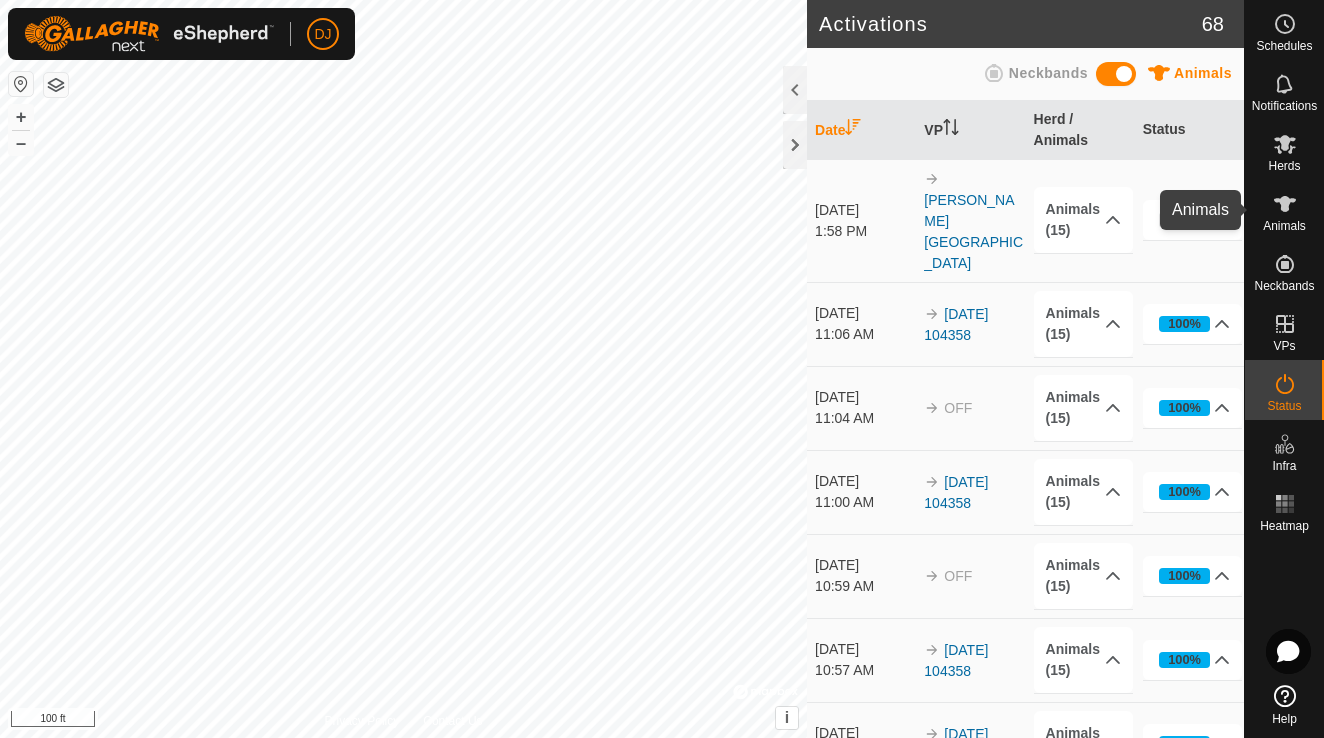 click 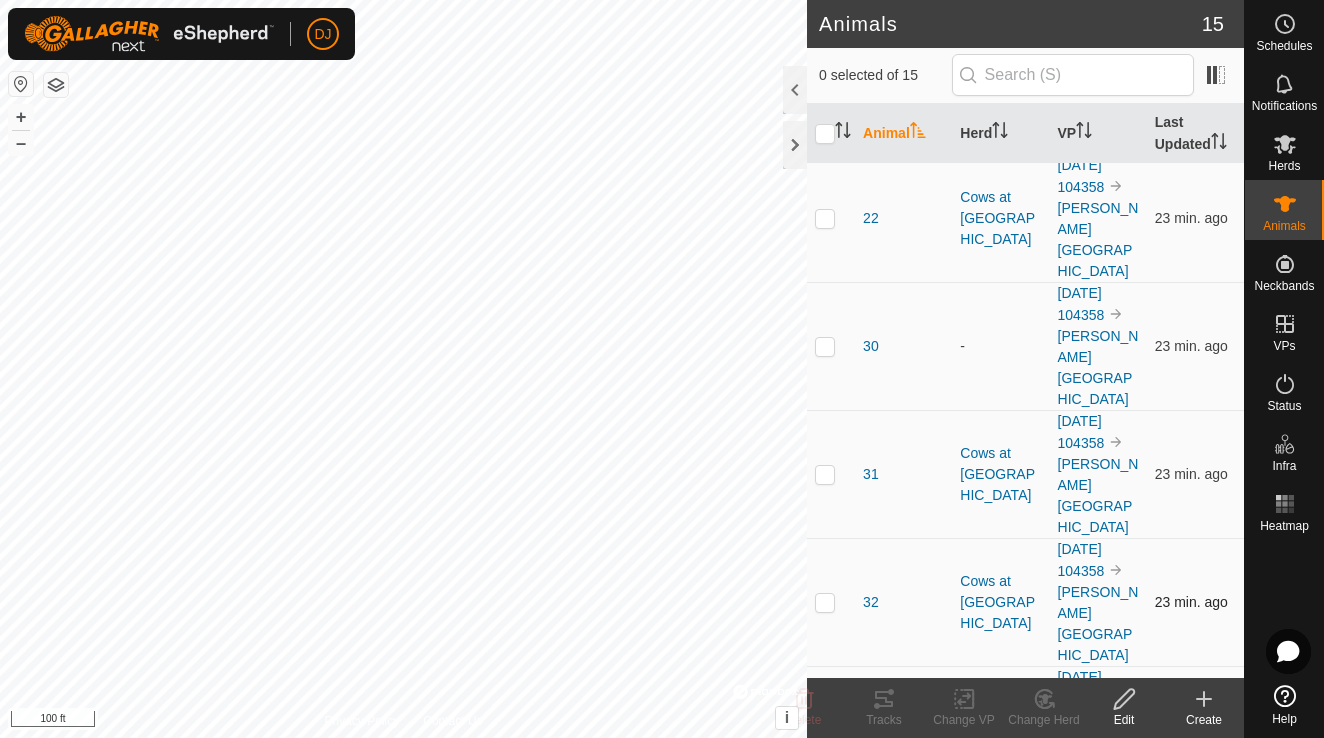 scroll, scrollTop: 776, scrollLeft: 0, axis: vertical 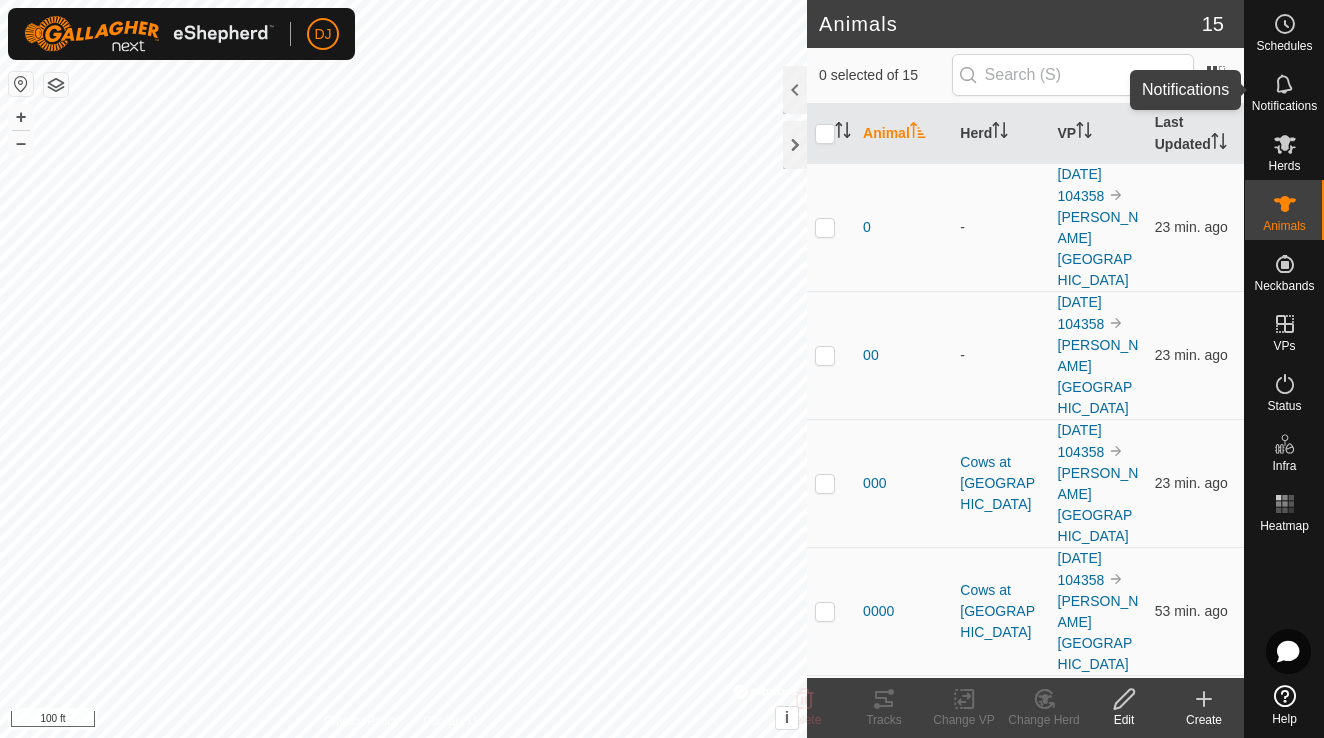 click 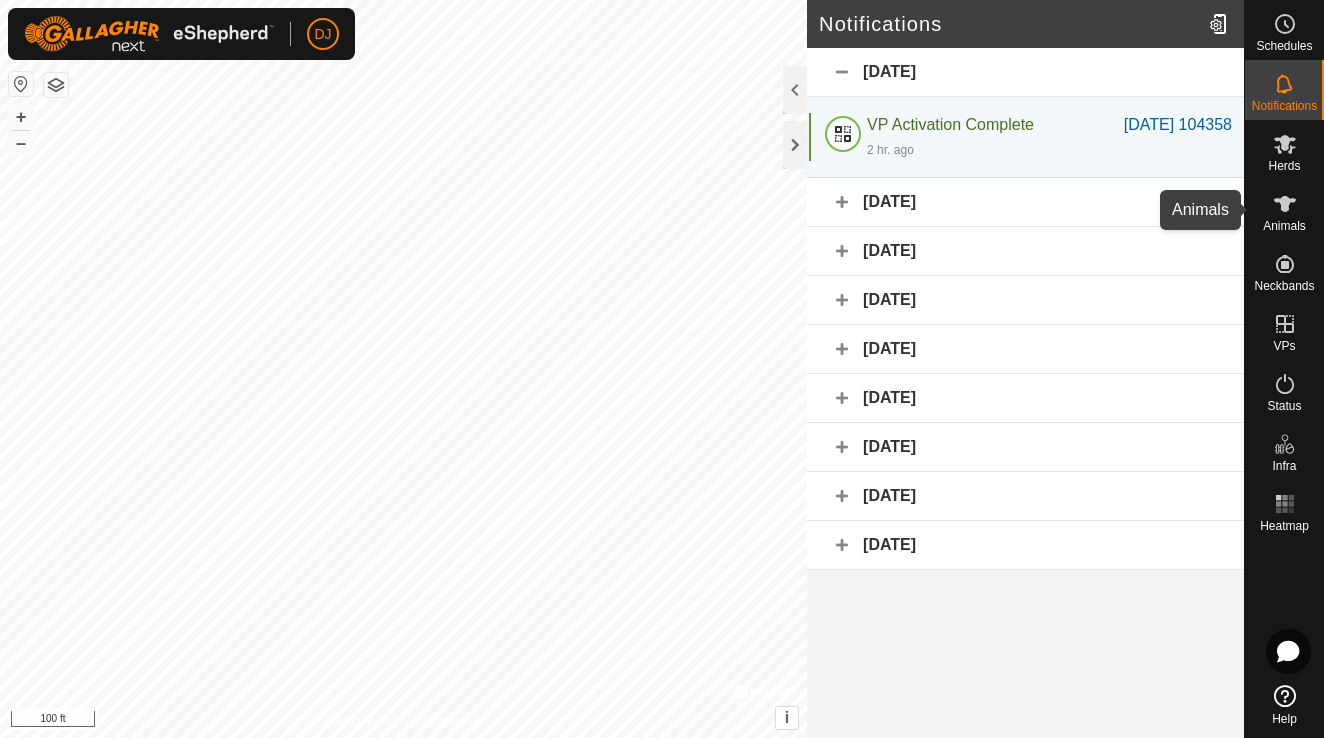 click 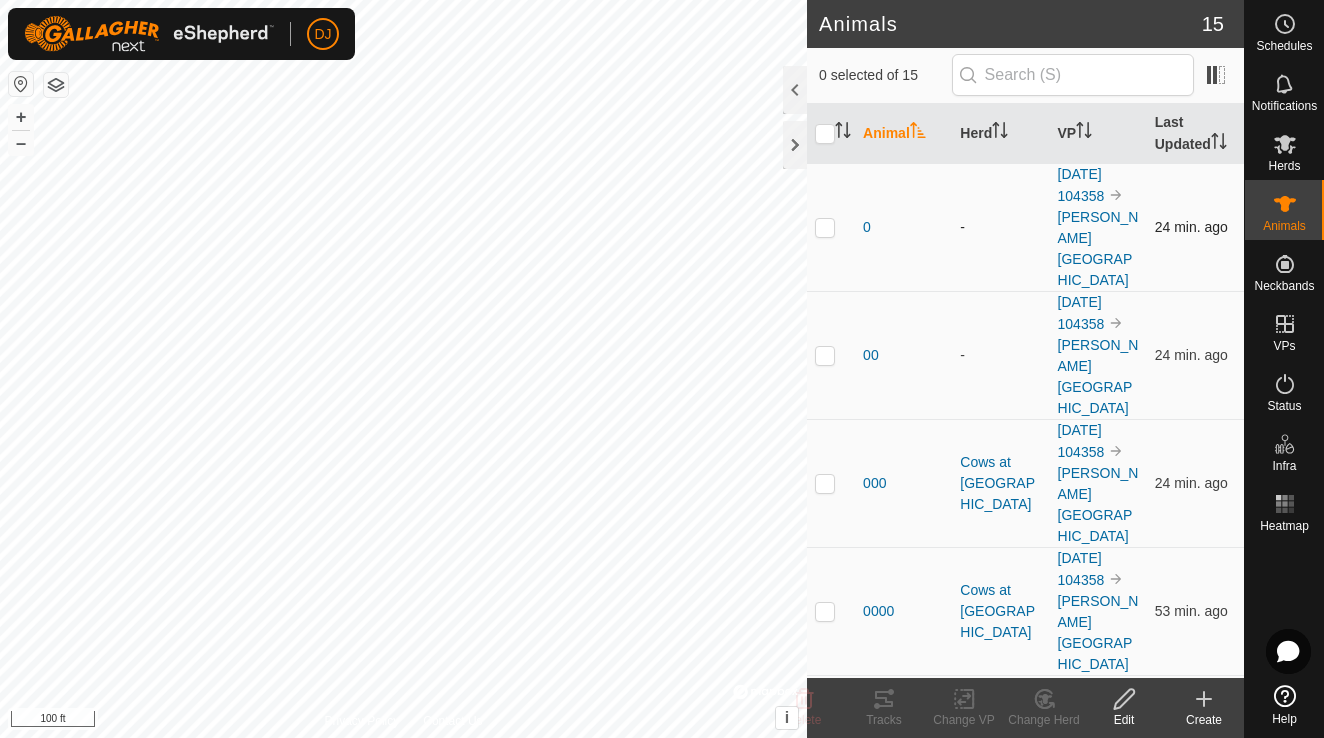 click at bounding box center [831, 227] 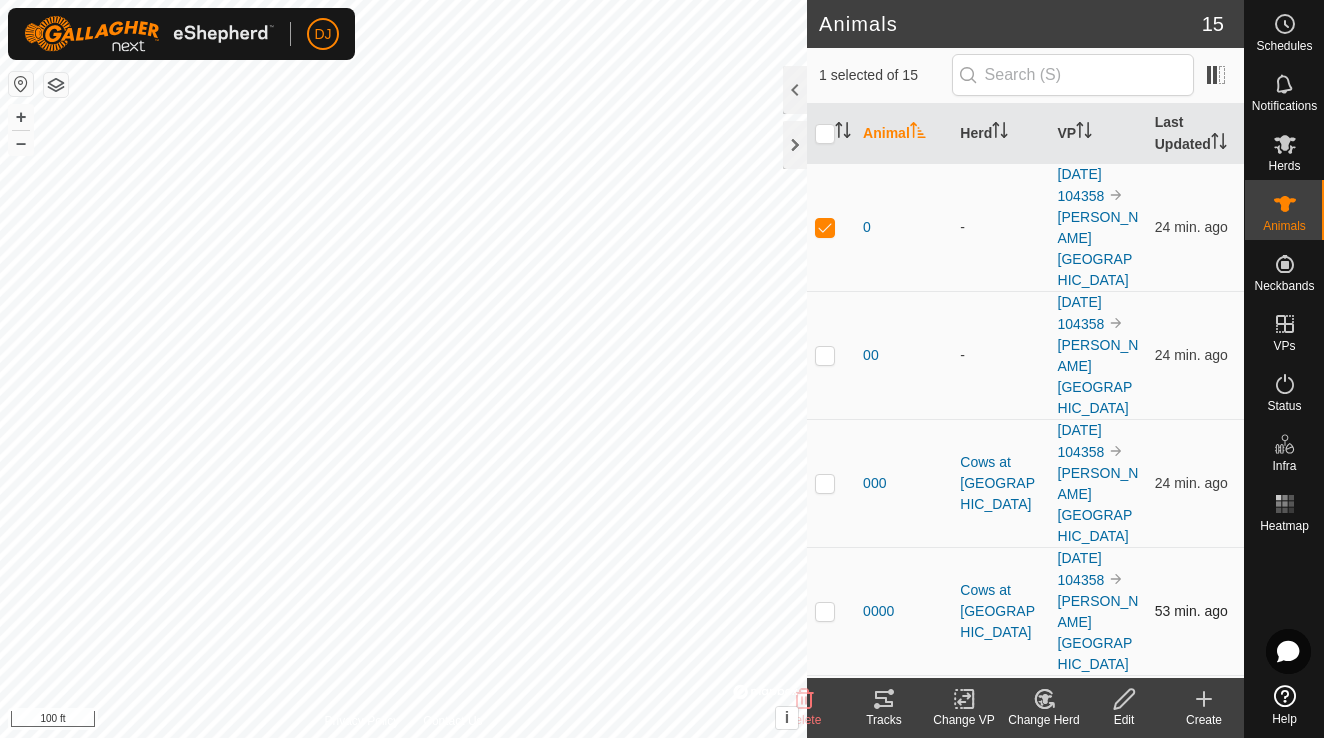 click at bounding box center (825, 611) 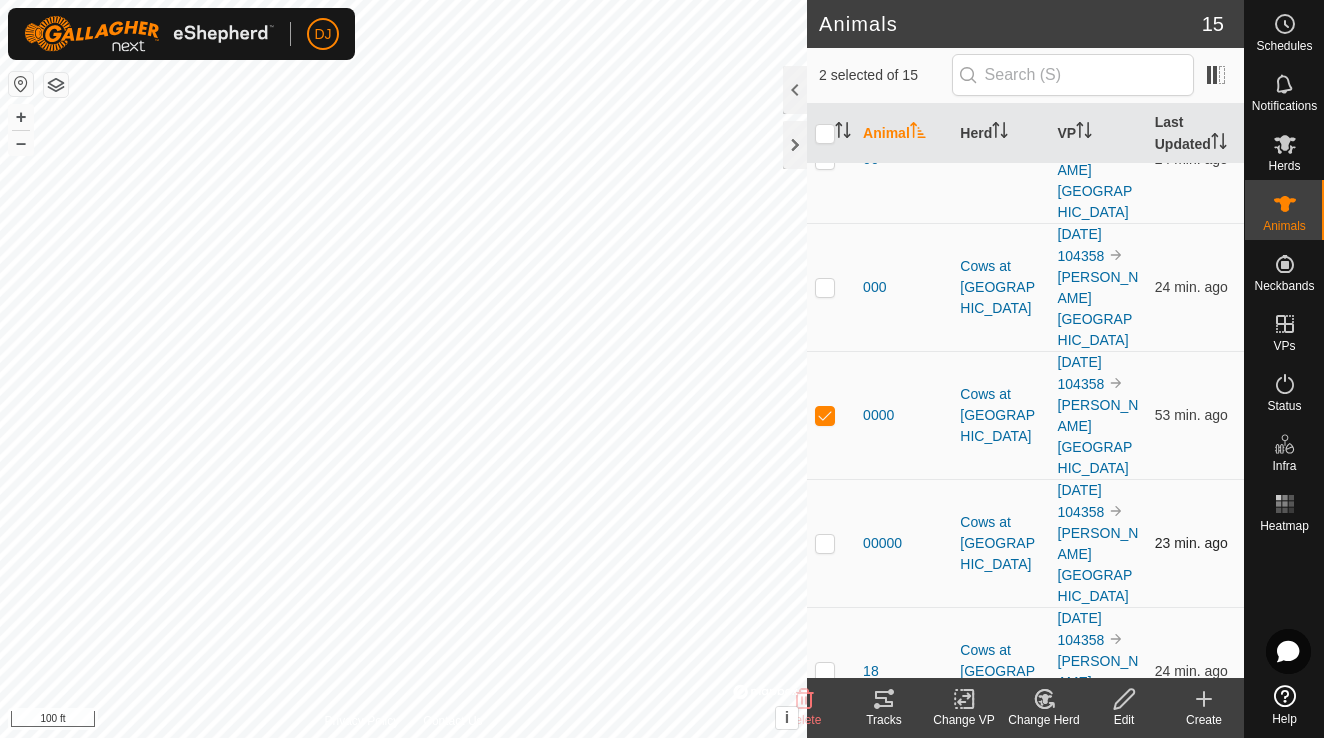 scroll, scrollTop: 206, scrollLeft: 0, axis: vertical 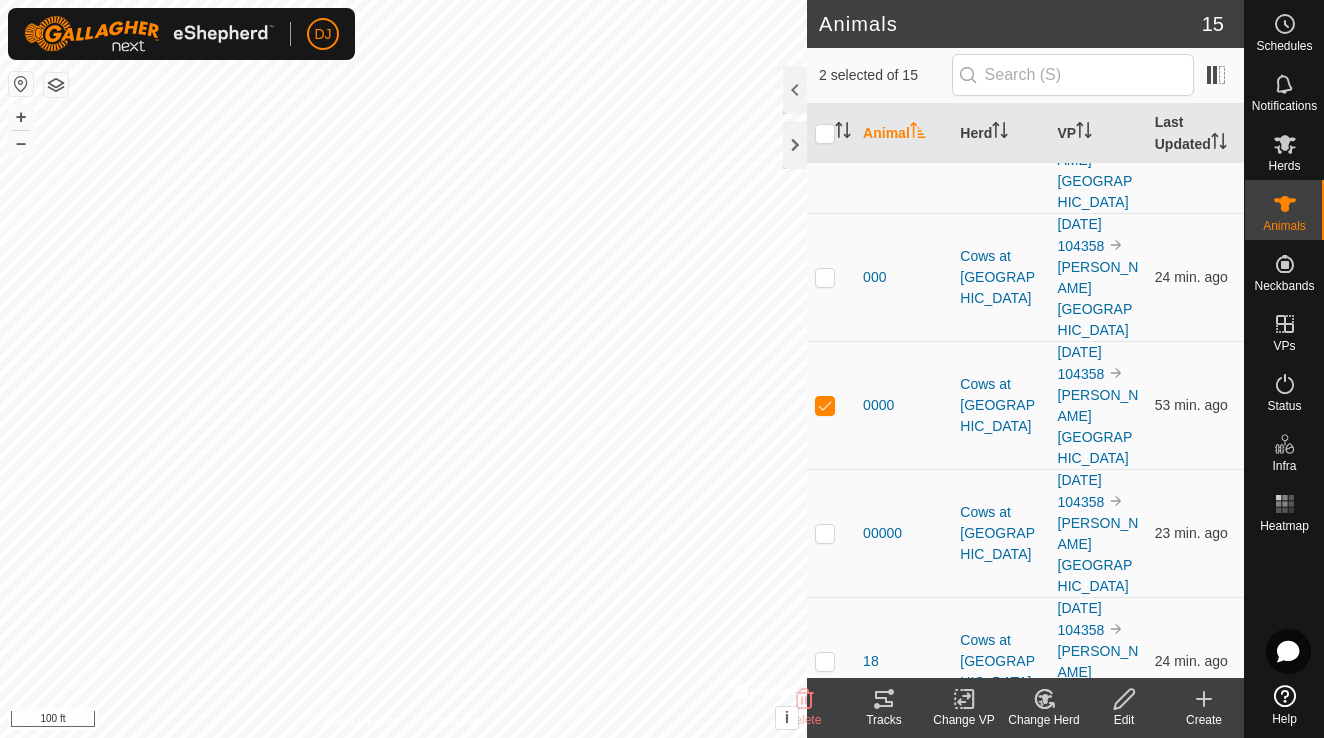 click at bounding box center (825, 789) 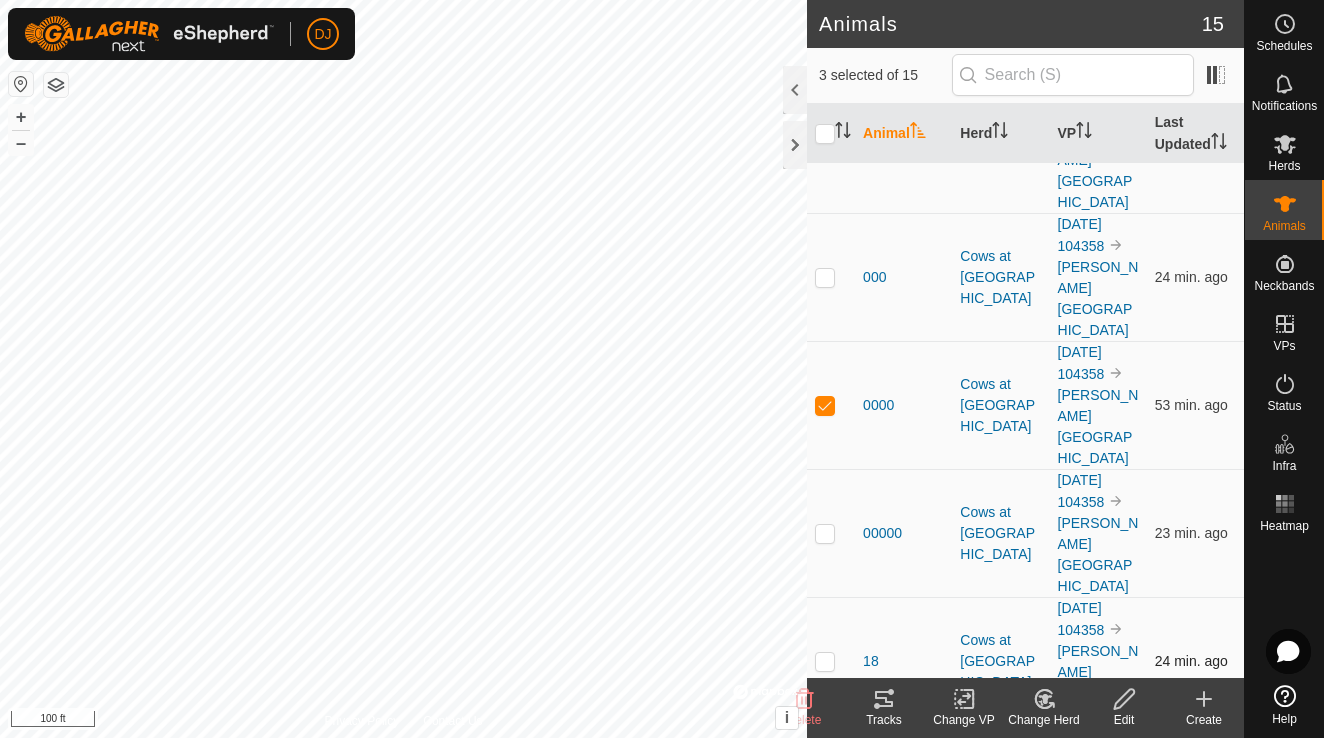 click at bounding box center [825, 661] 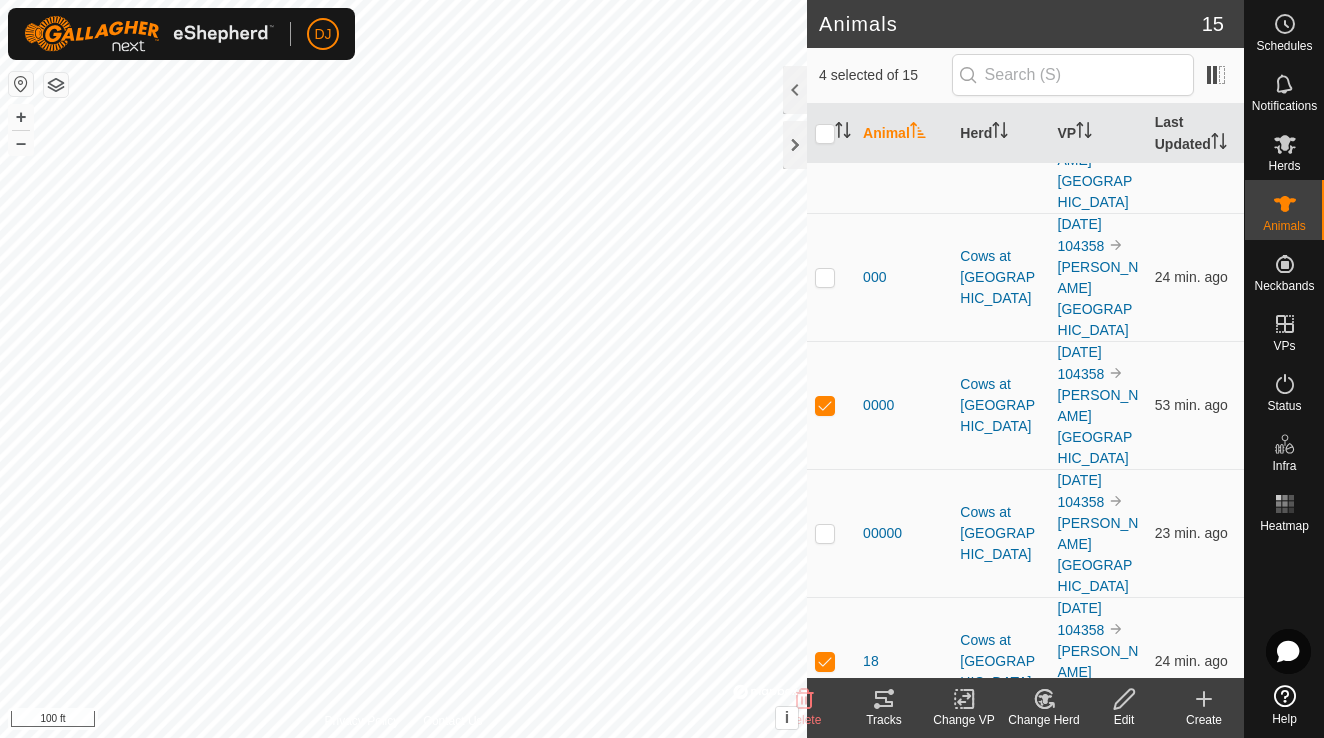 click at bounding box center (825, 917) 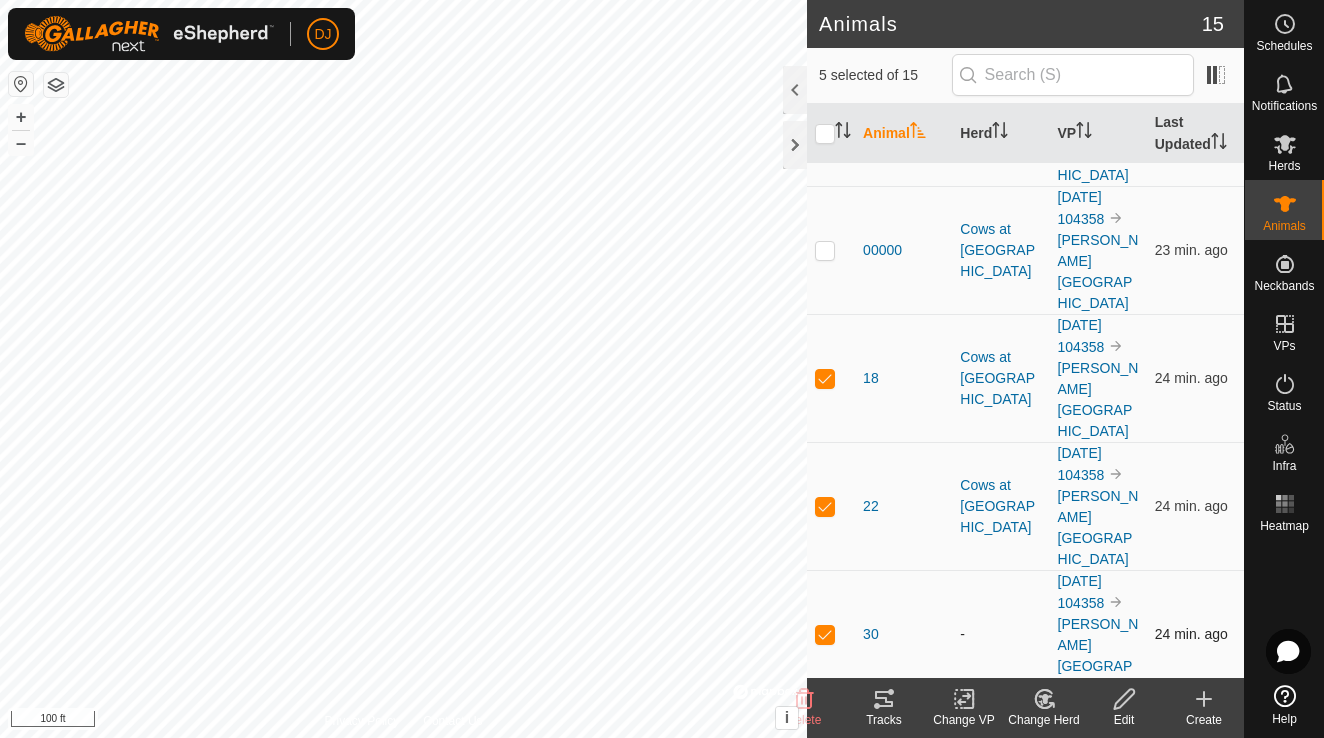 scroll, scrollTop: 500, scrollLeft: 0, axis: vertical 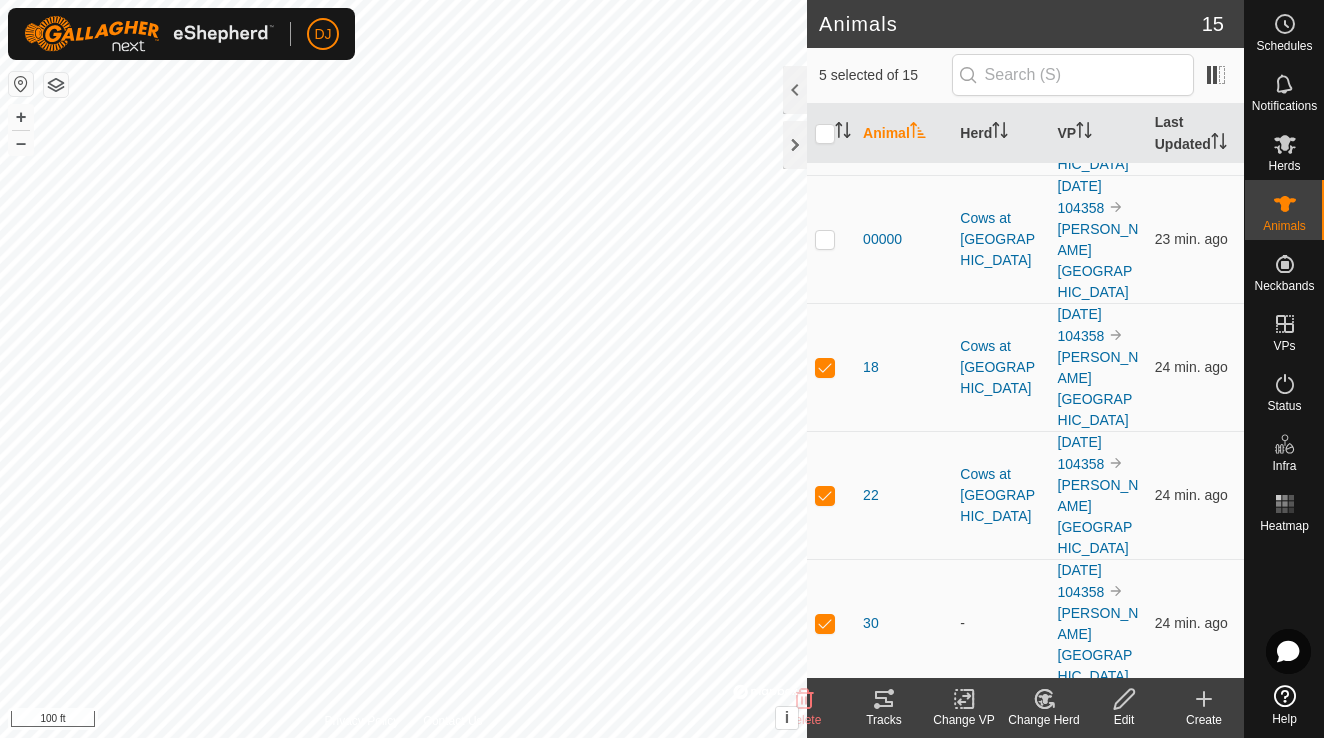 click at bounding box center (825, 1007) 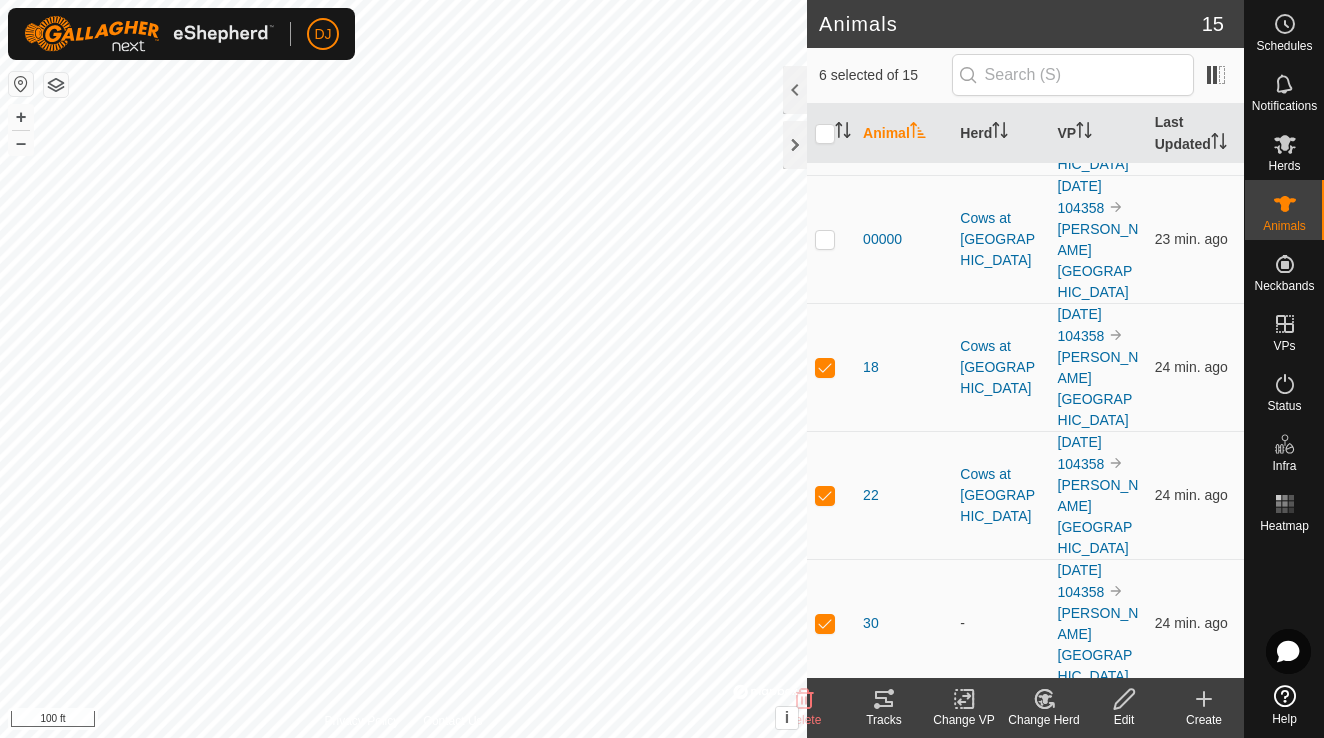 click at bounding box center (825, 1135) 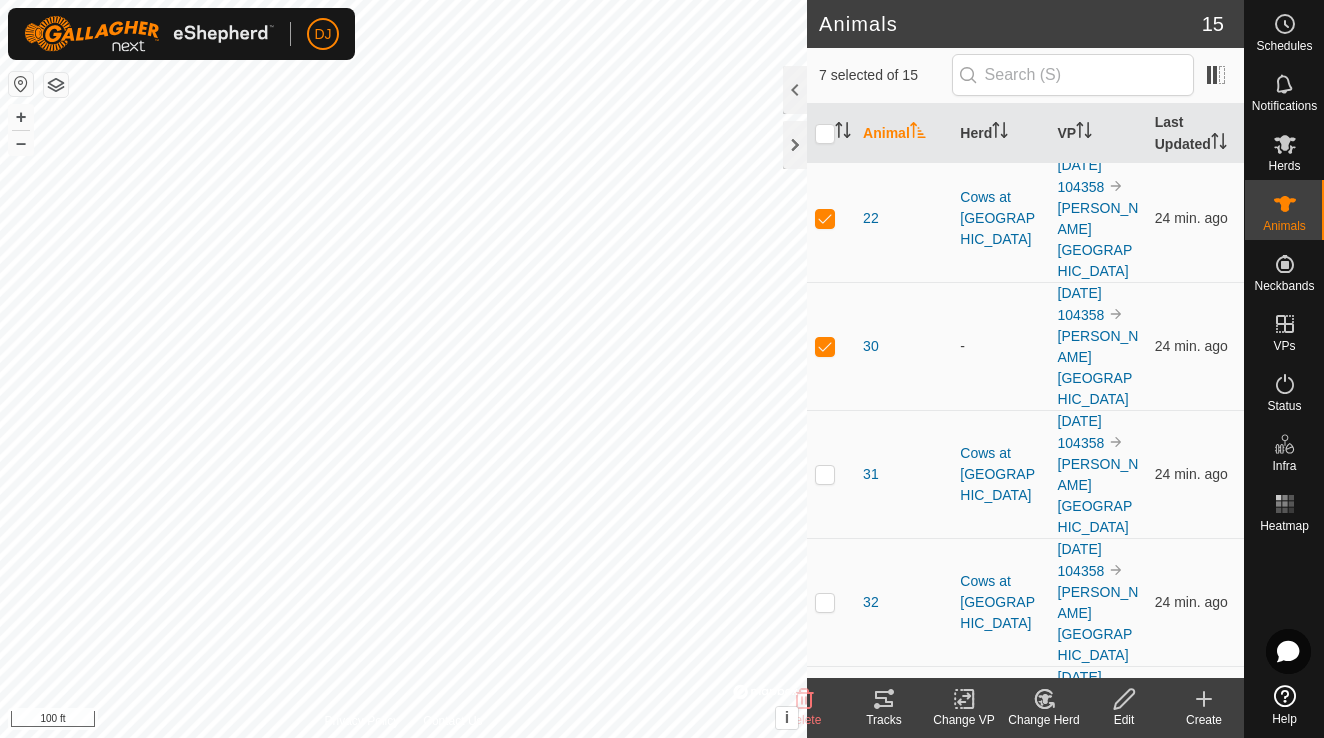 scroll, scrollTop: 776, scrollLeft: 0, axis: vertical 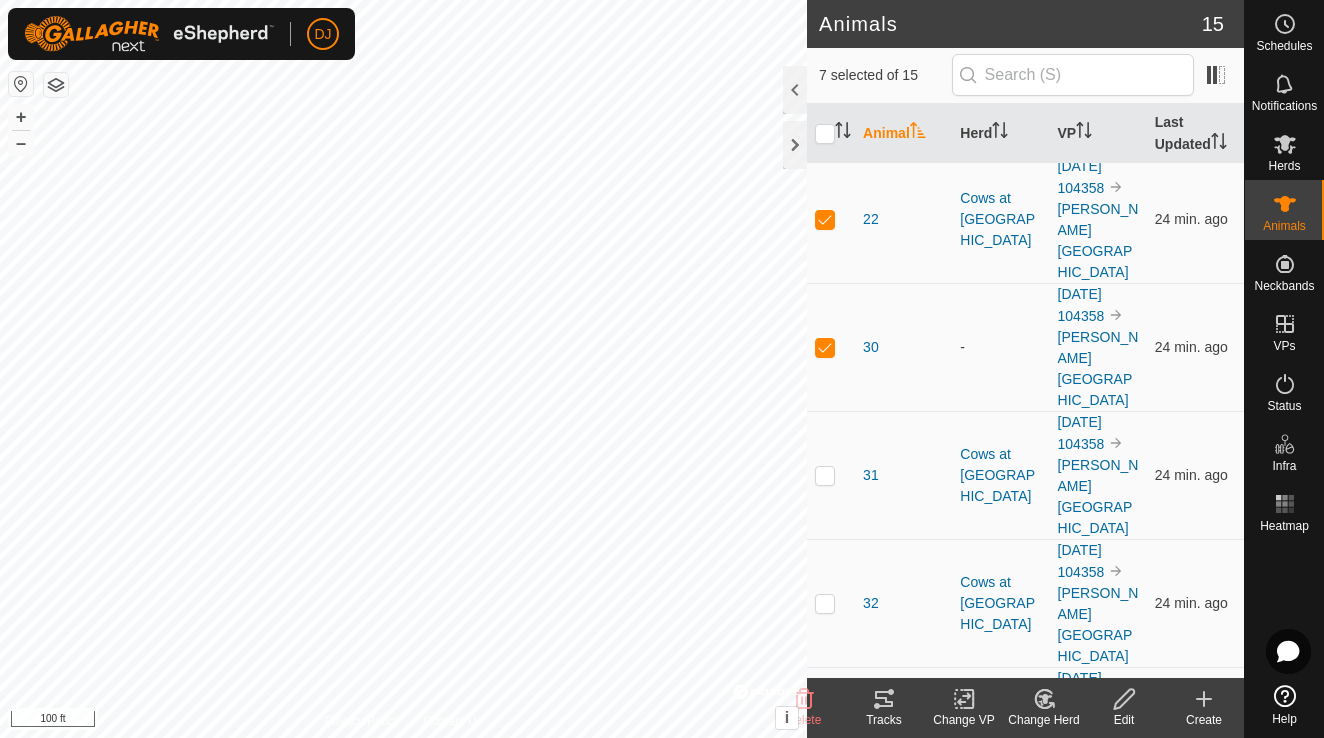 click at bounding box center (831, 987) 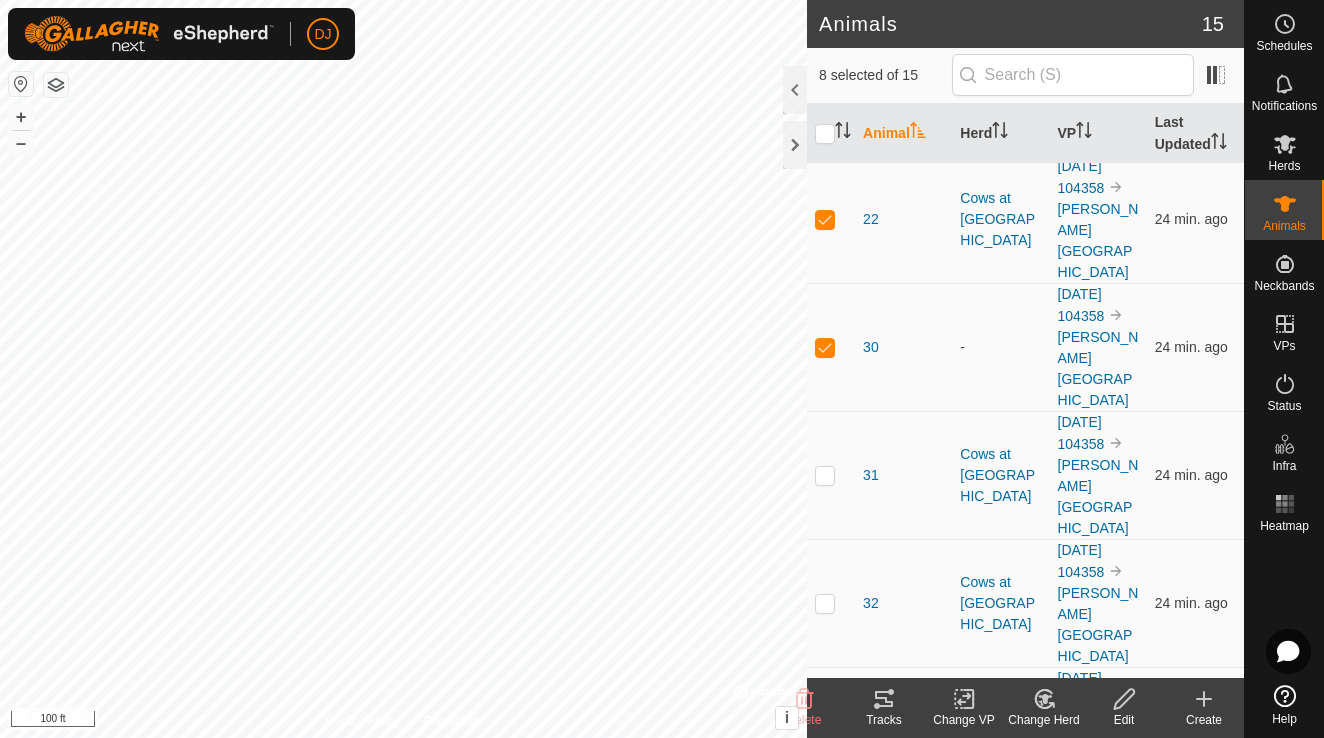 click at bounding box center (831, 1115) 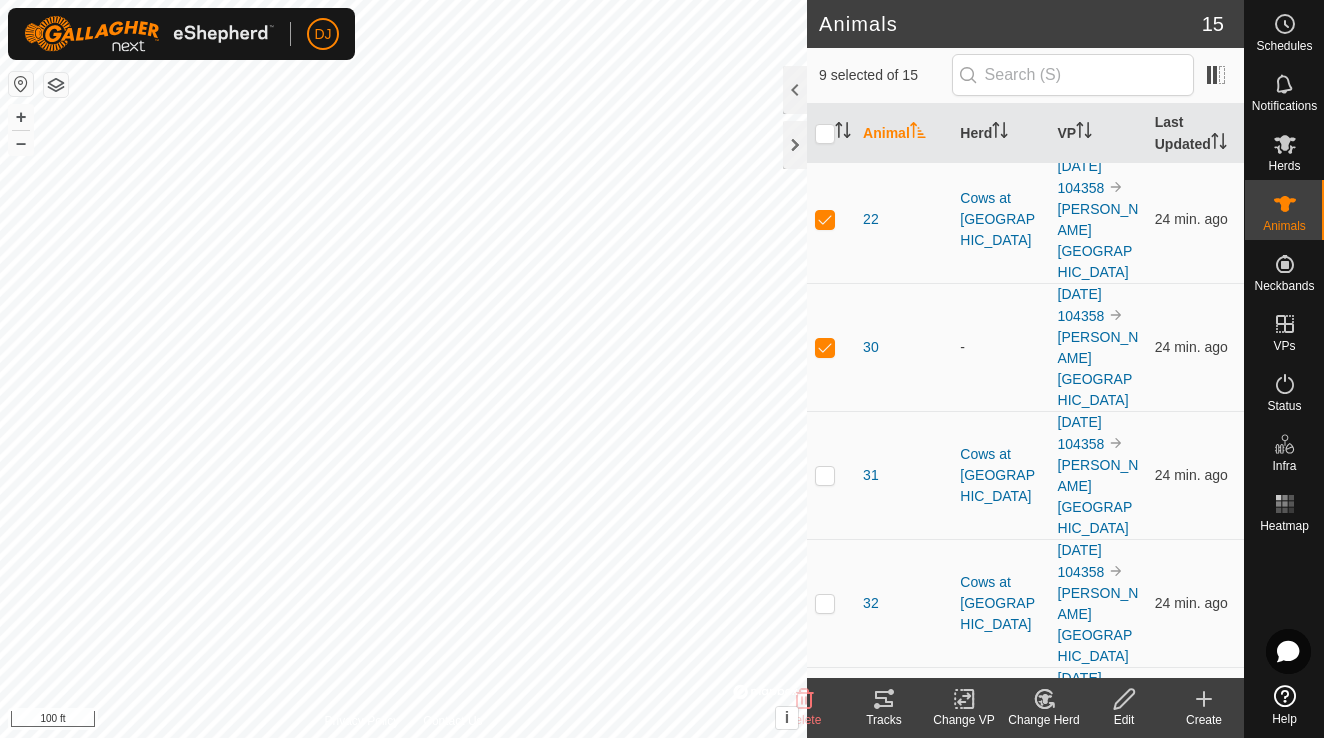 click at bounding box center (825, 1243) 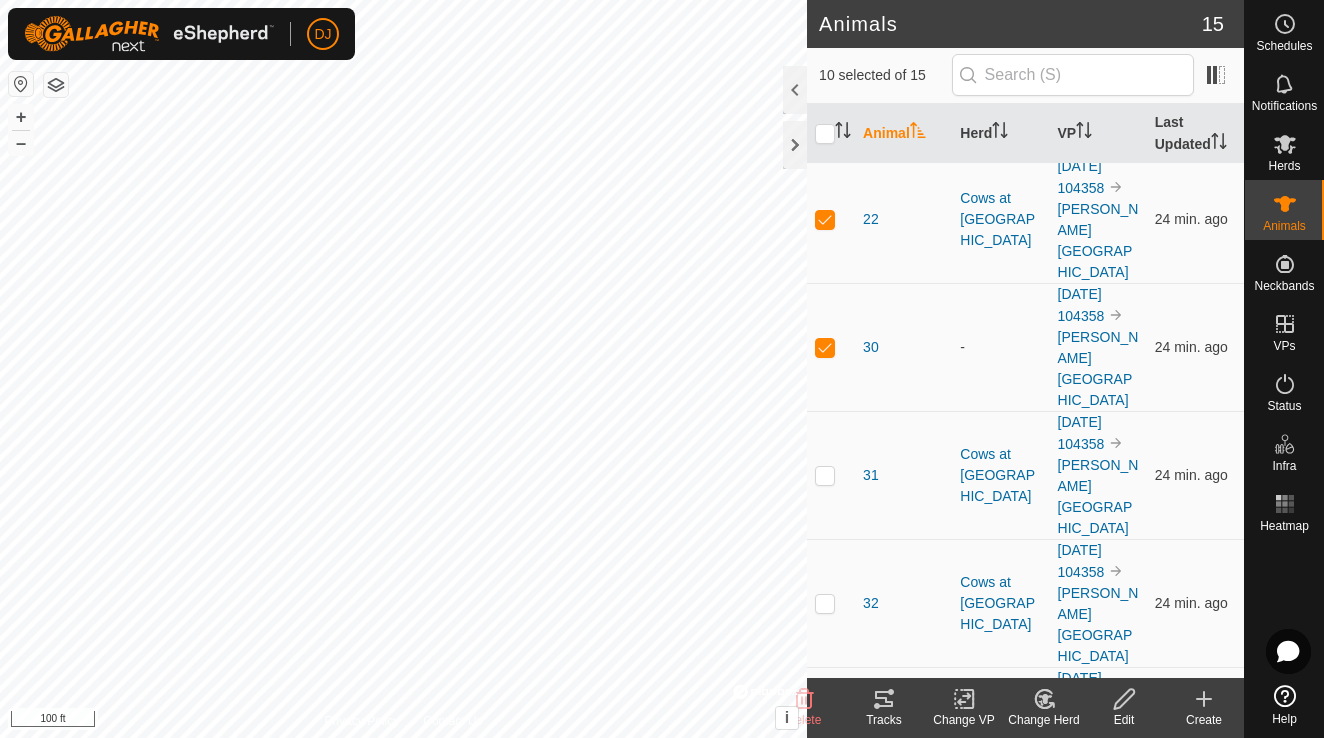 click 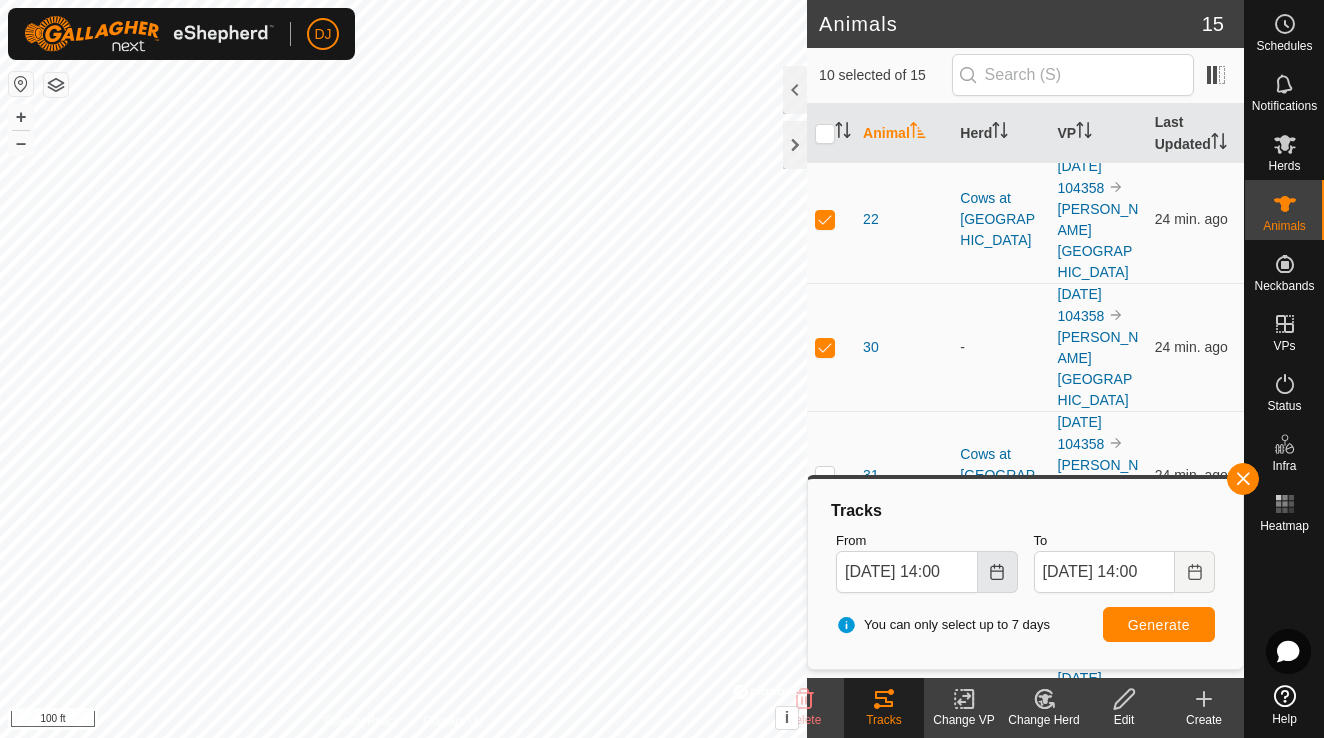 click 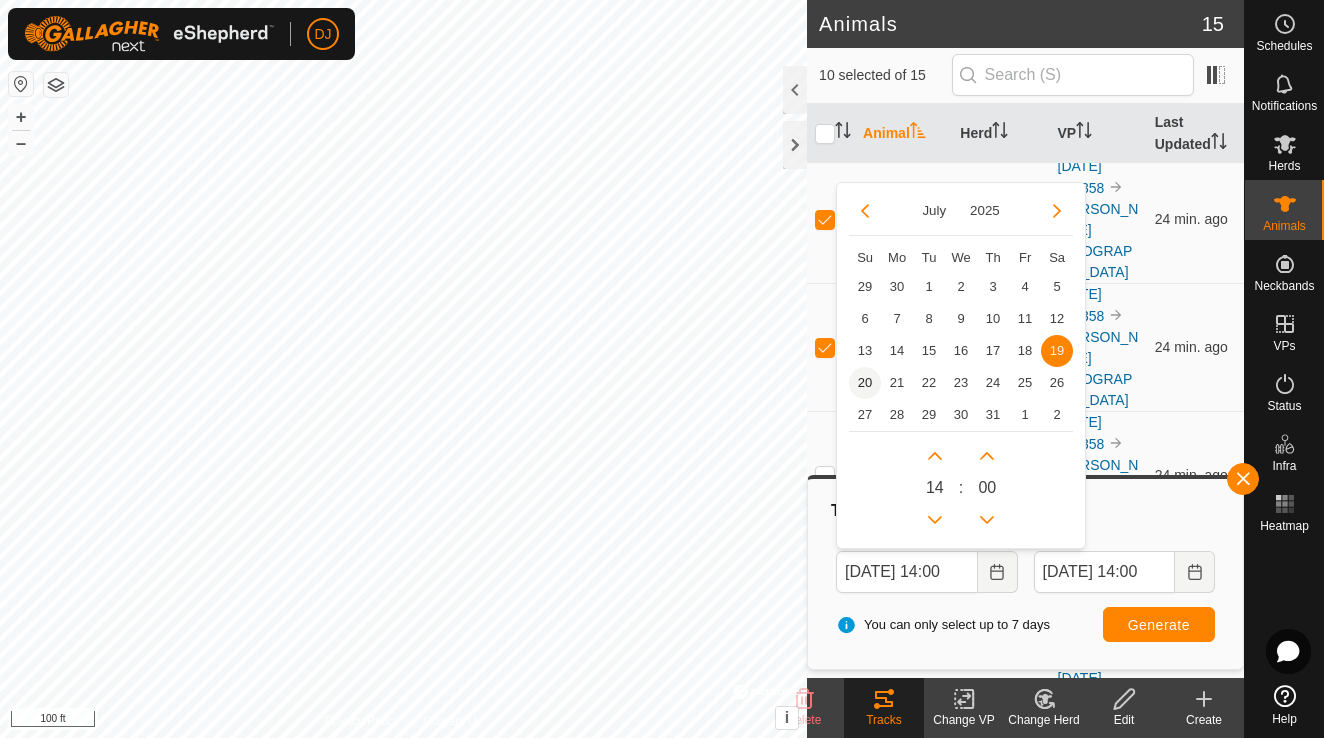 click on "20" at bounding box center (865, 383) 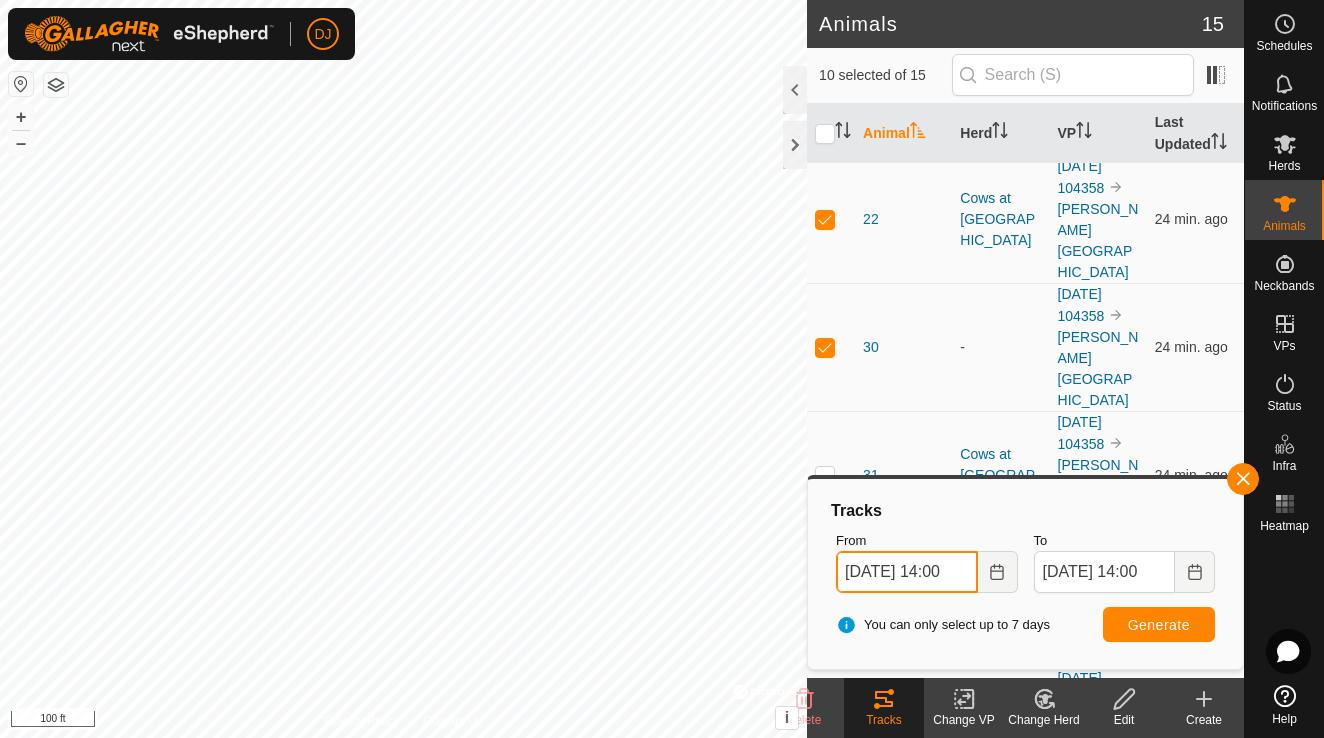 click on "Jul 20, 2025 14:00" at bounding box center (906, 572) 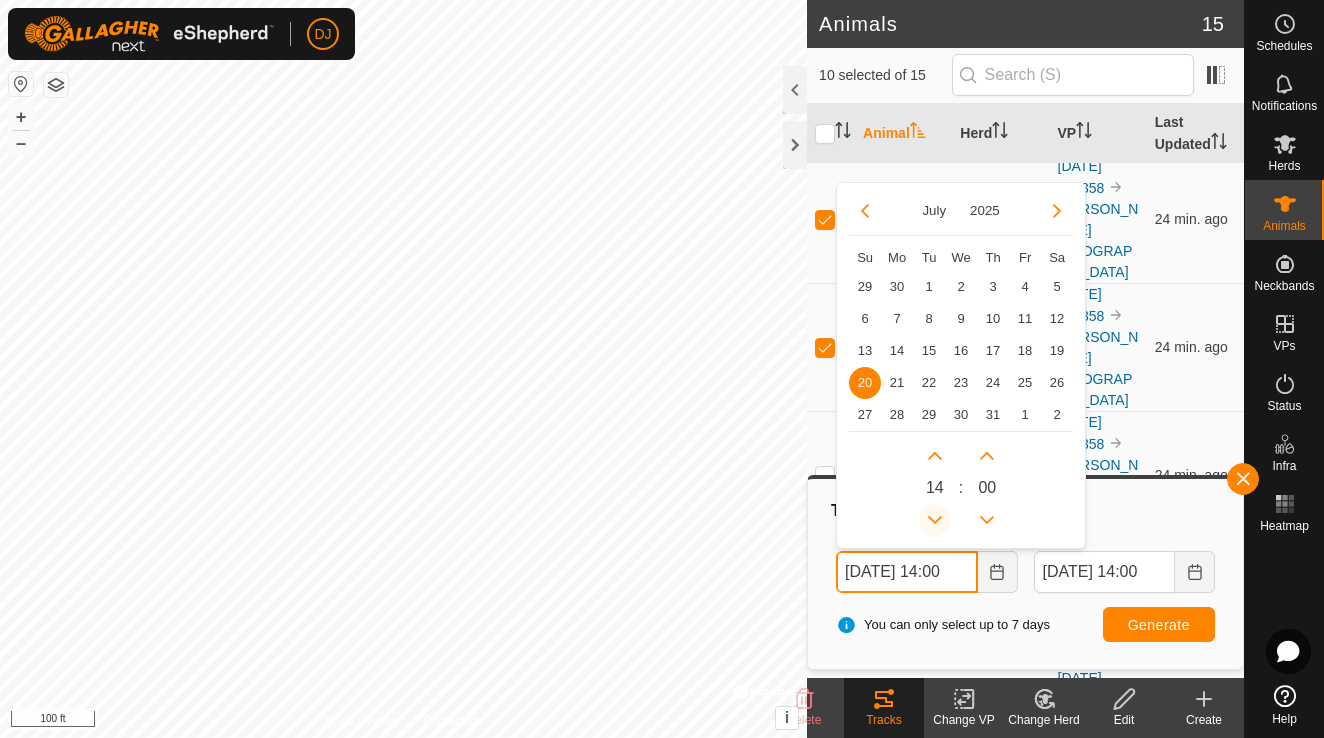 click 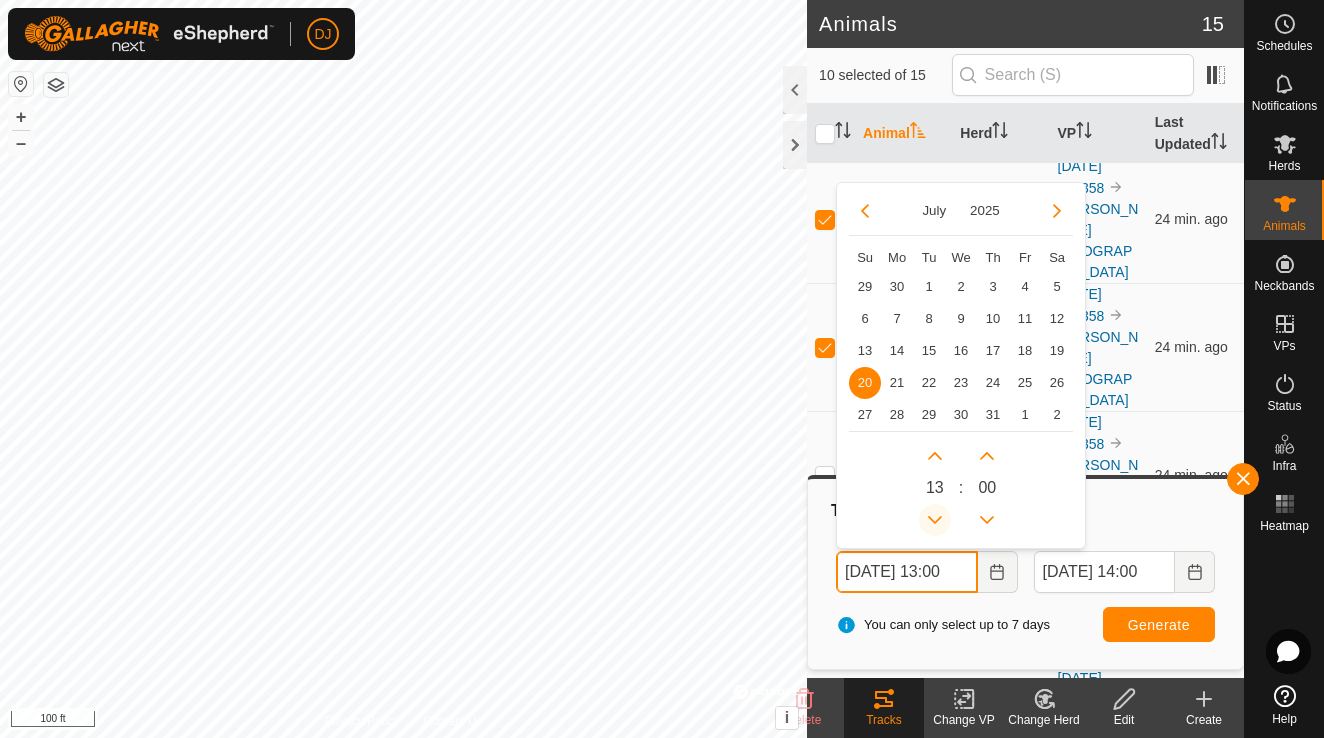 click at bounding box center (942, 513) 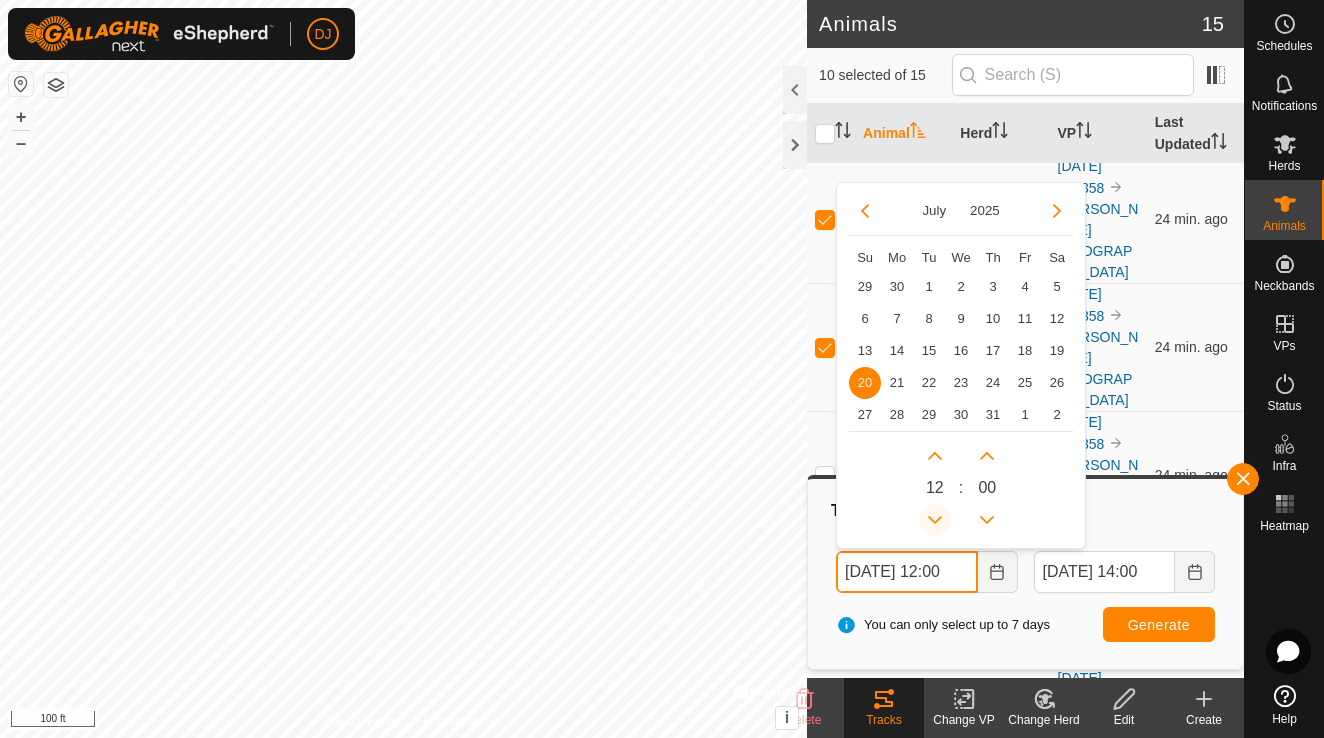 click 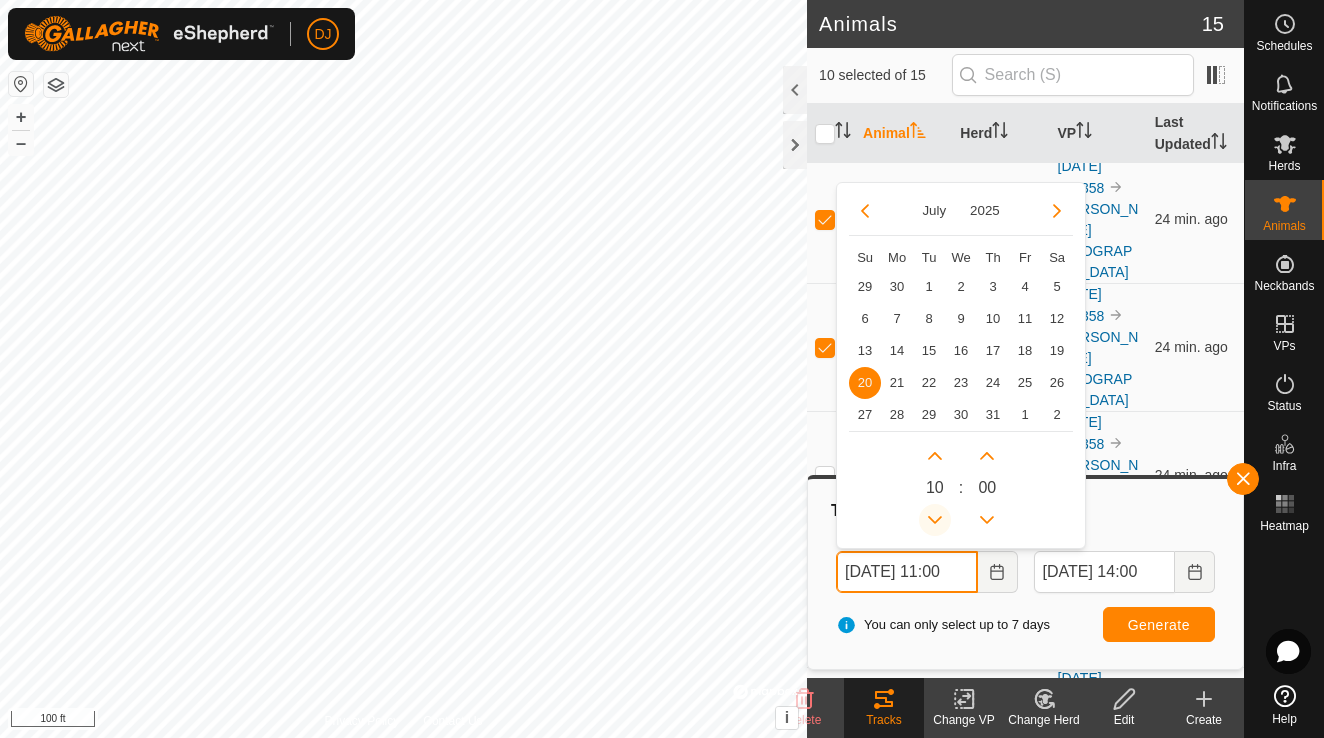 click at bounding box center (935, 520) 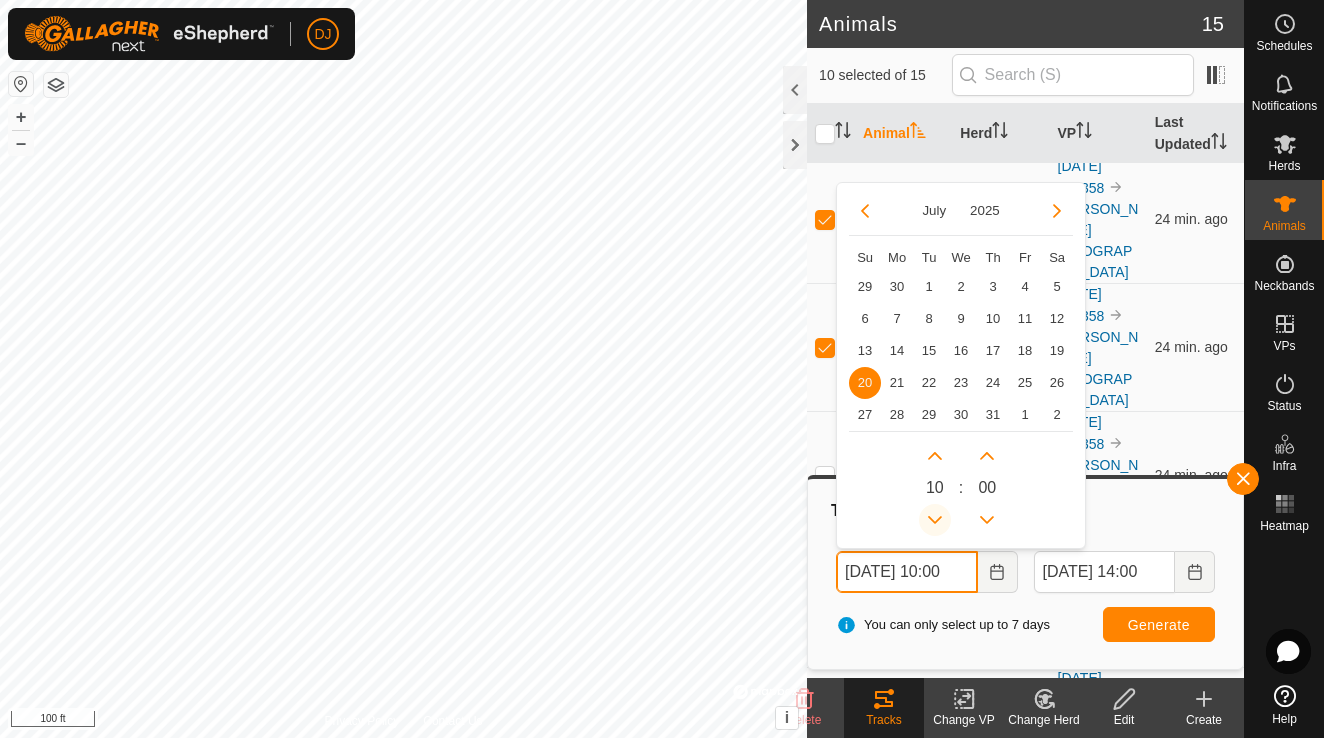 click 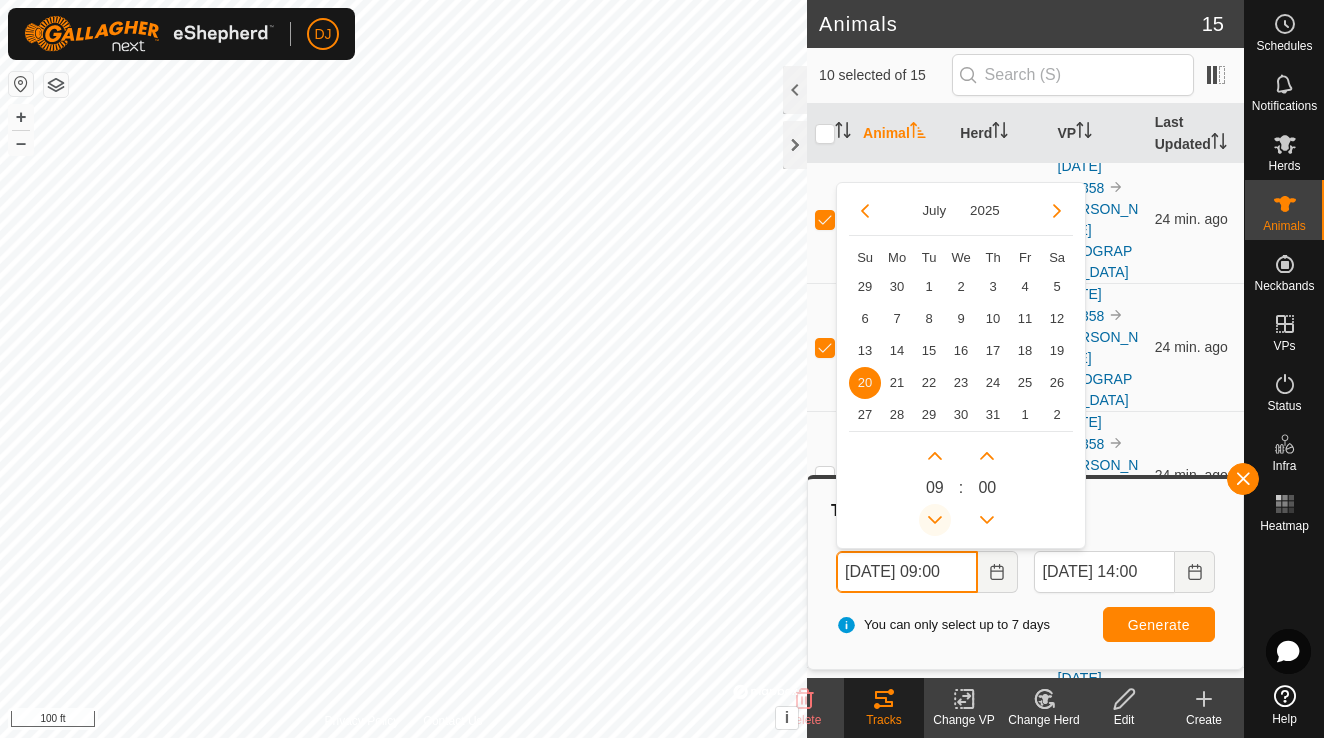 click 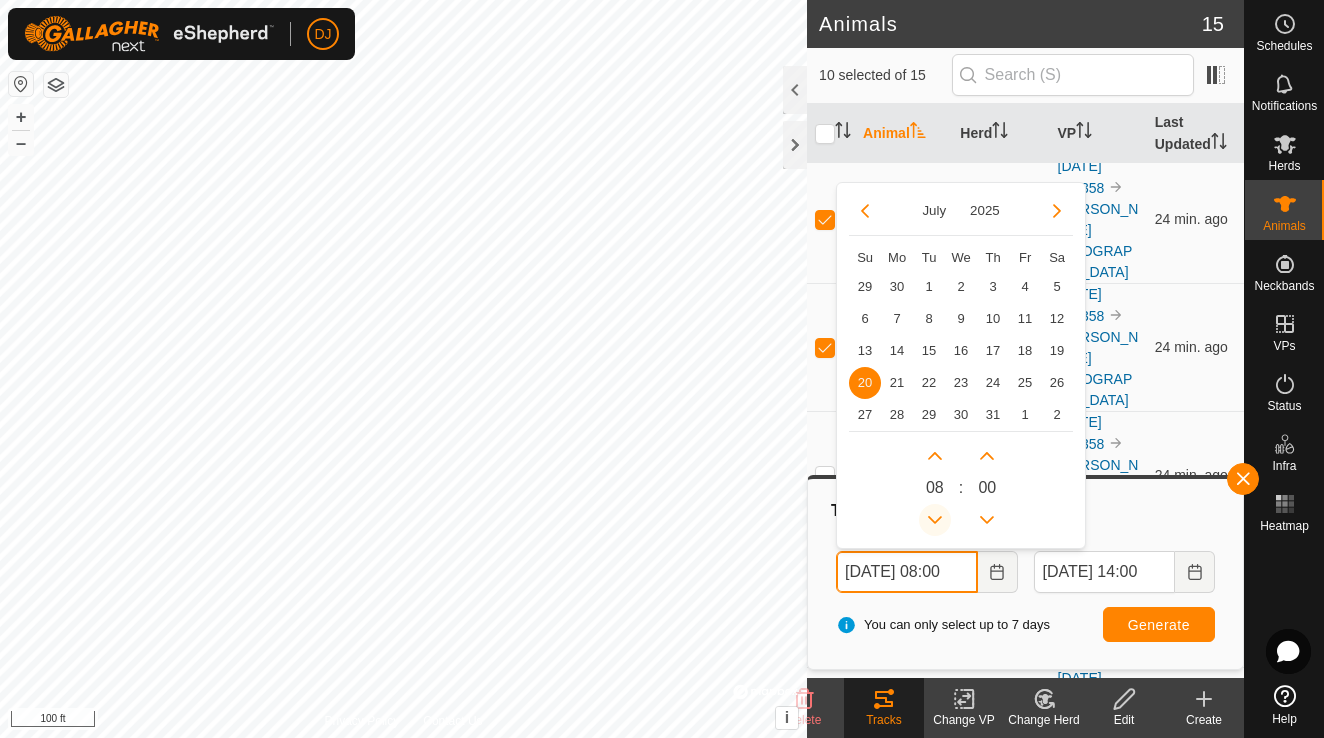 click 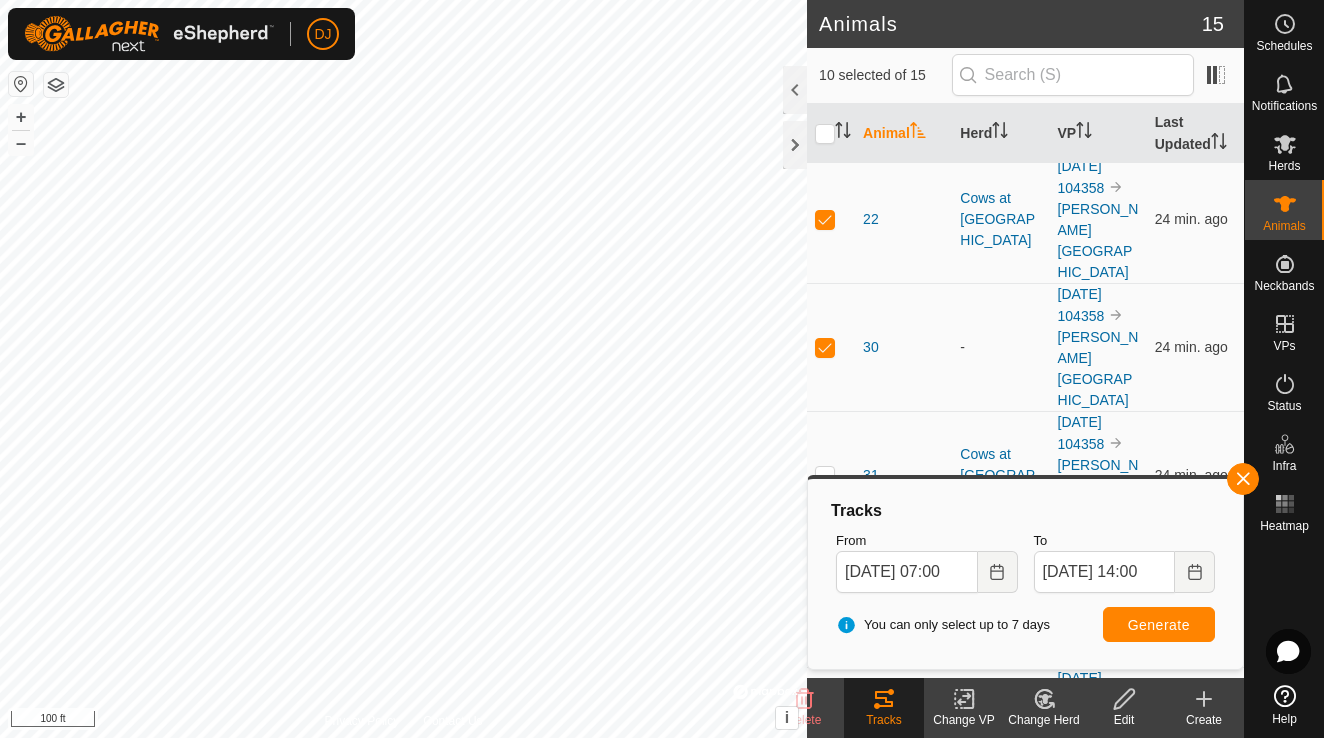 click on "Generate" at bounding box center (1159, 625) 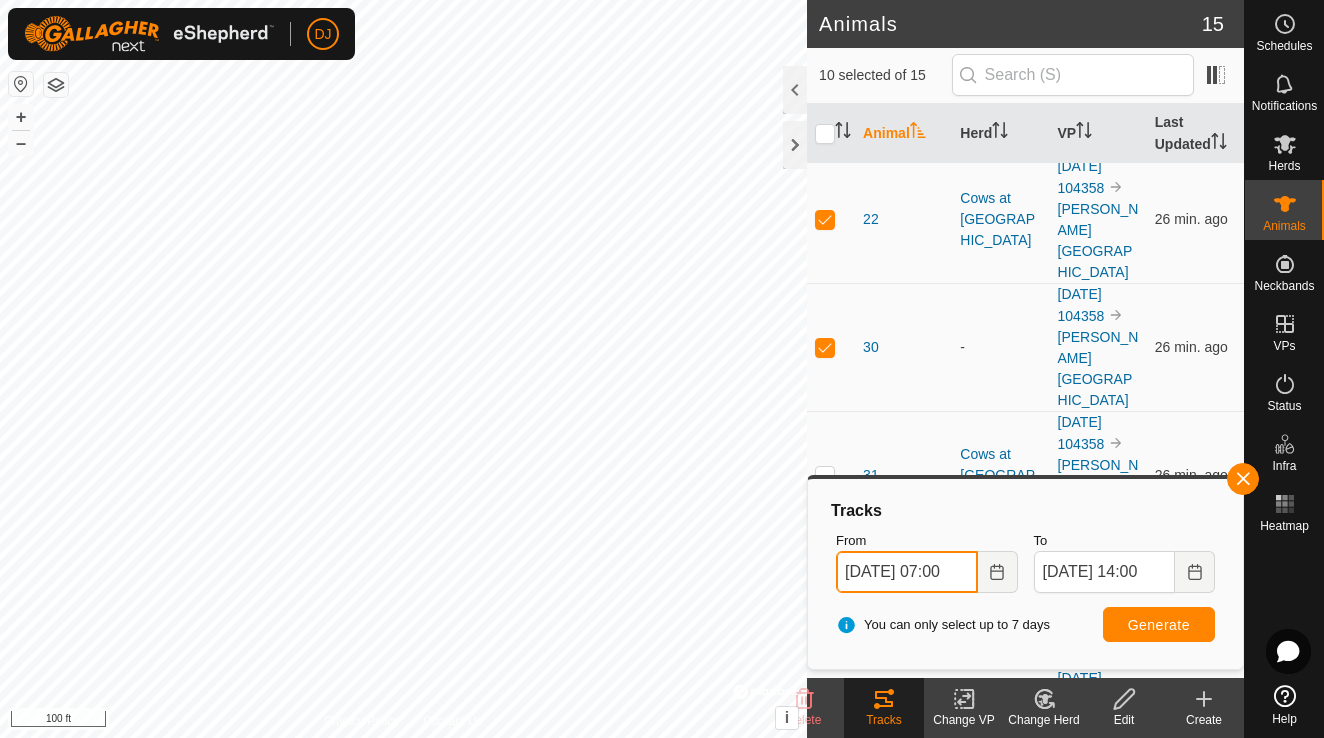 click on "Jul 20, 2025 07:00" at bounding box center [906, 572] 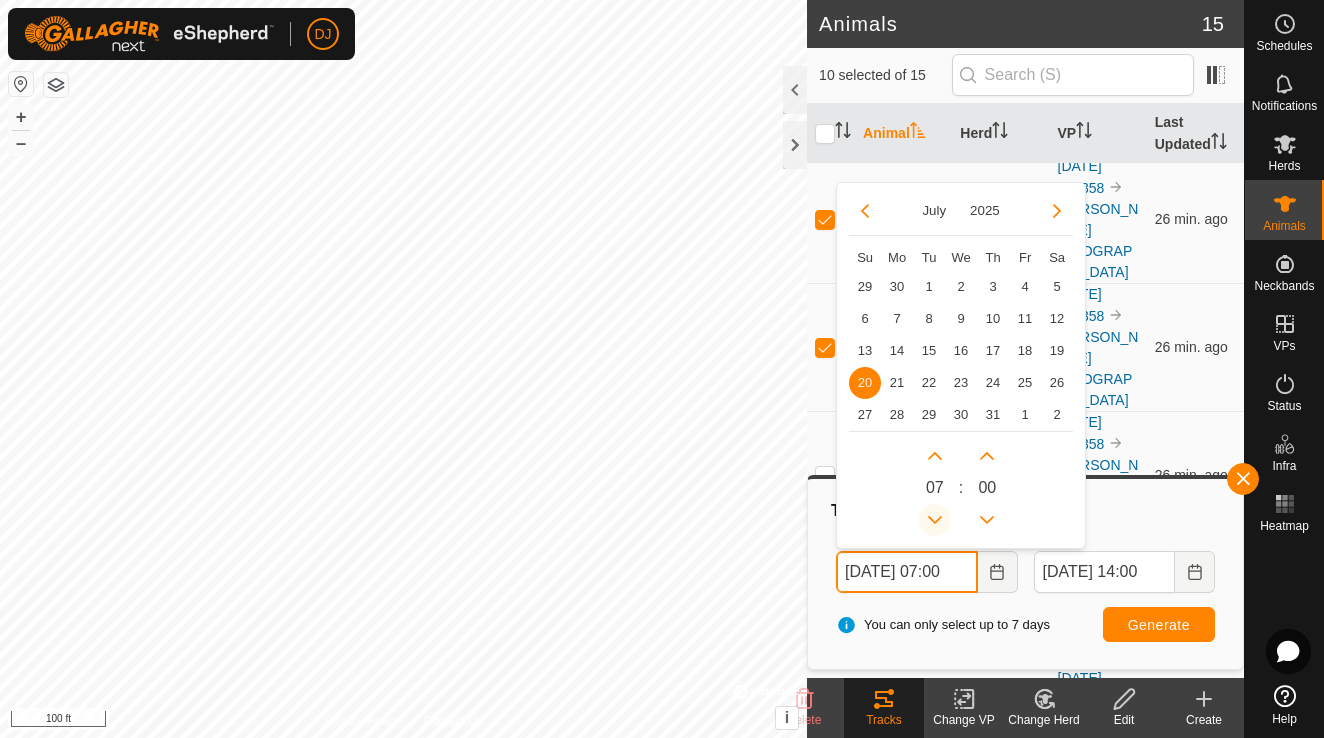 click at bounding box center [935, 520] 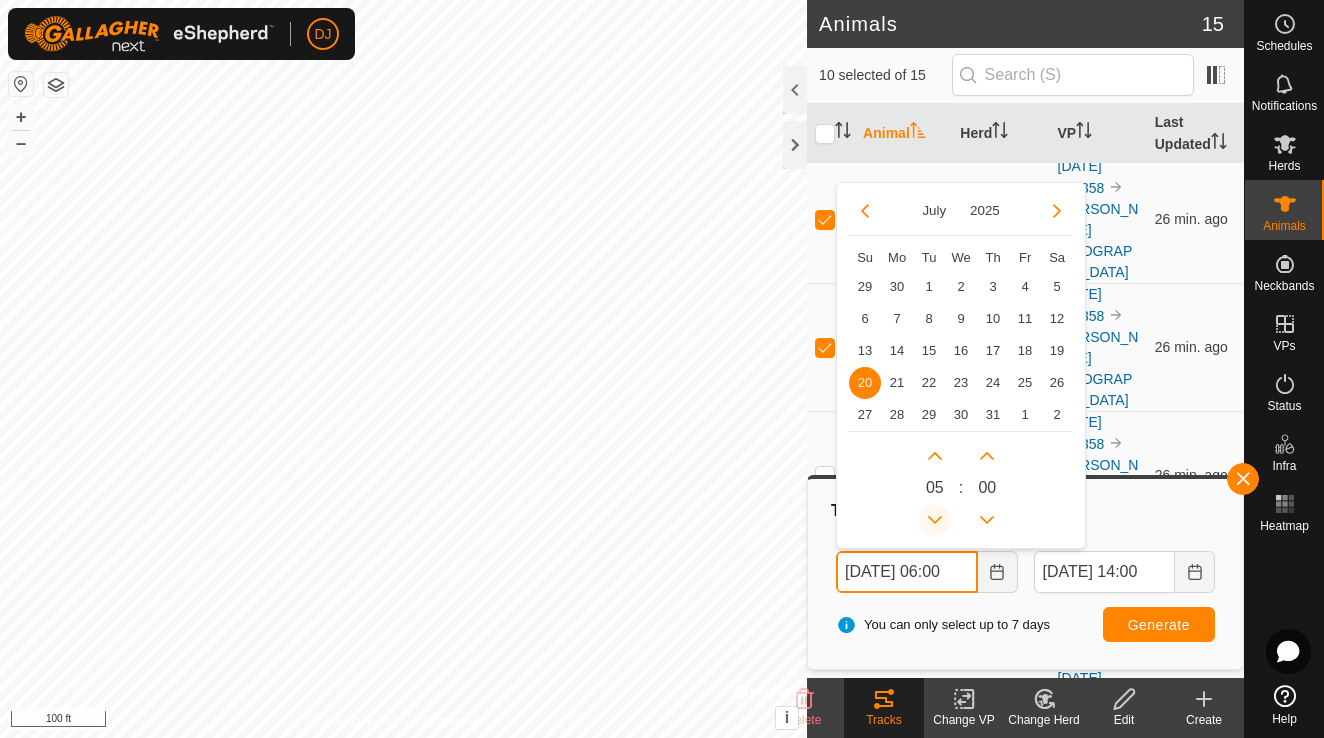 click at bounding box center [937, 517] 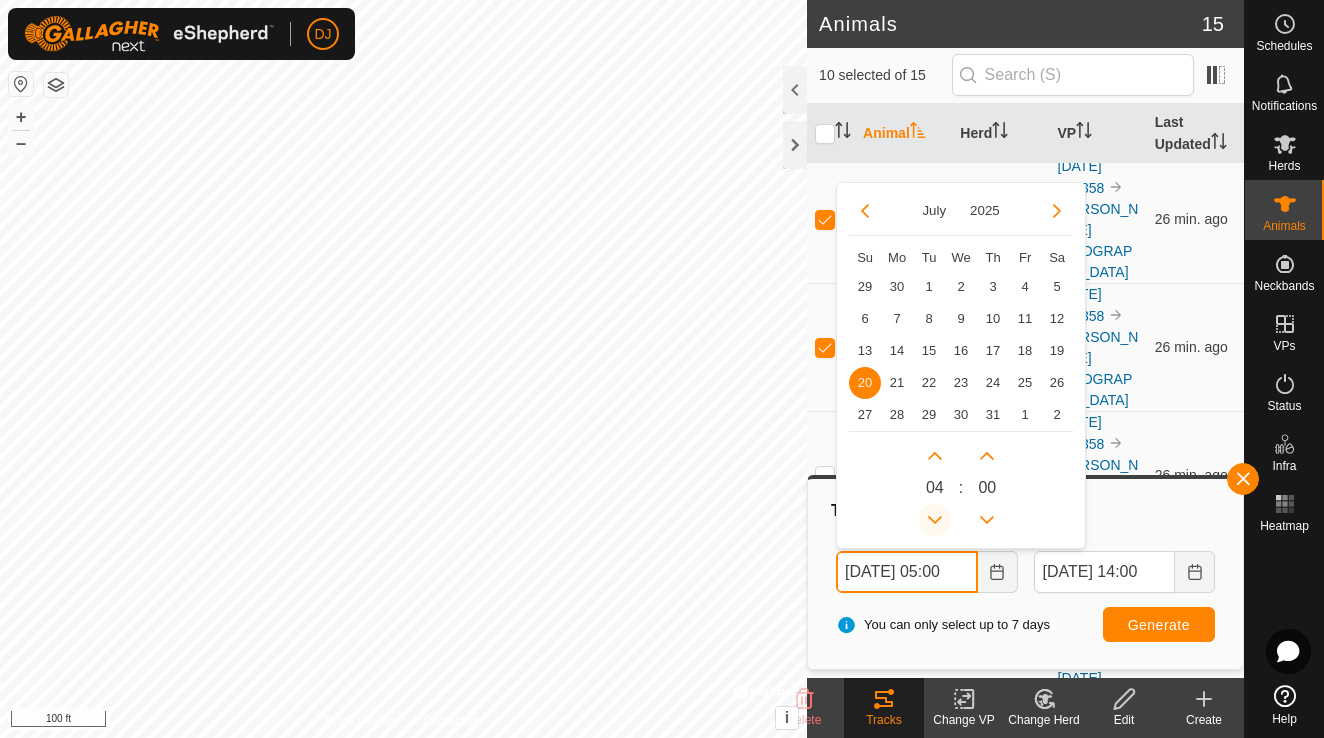 click at bounding box center (935, 520) 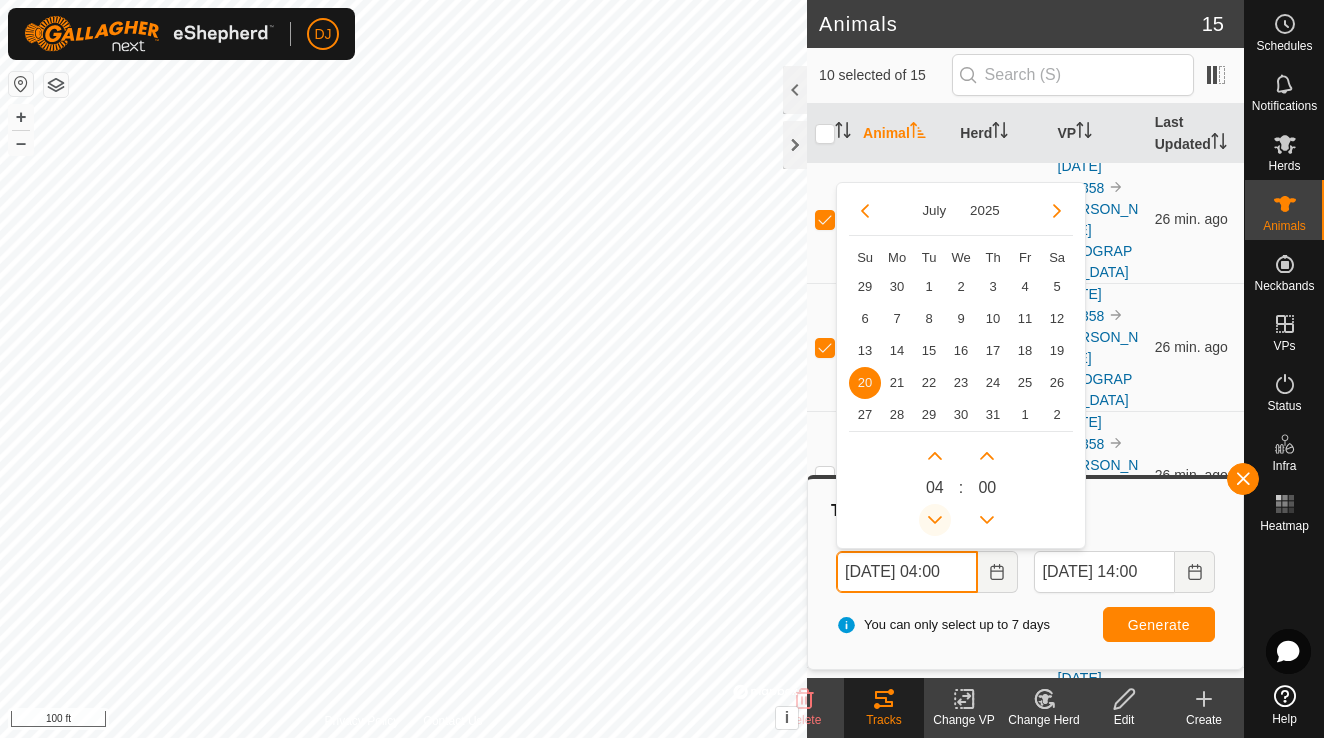 click 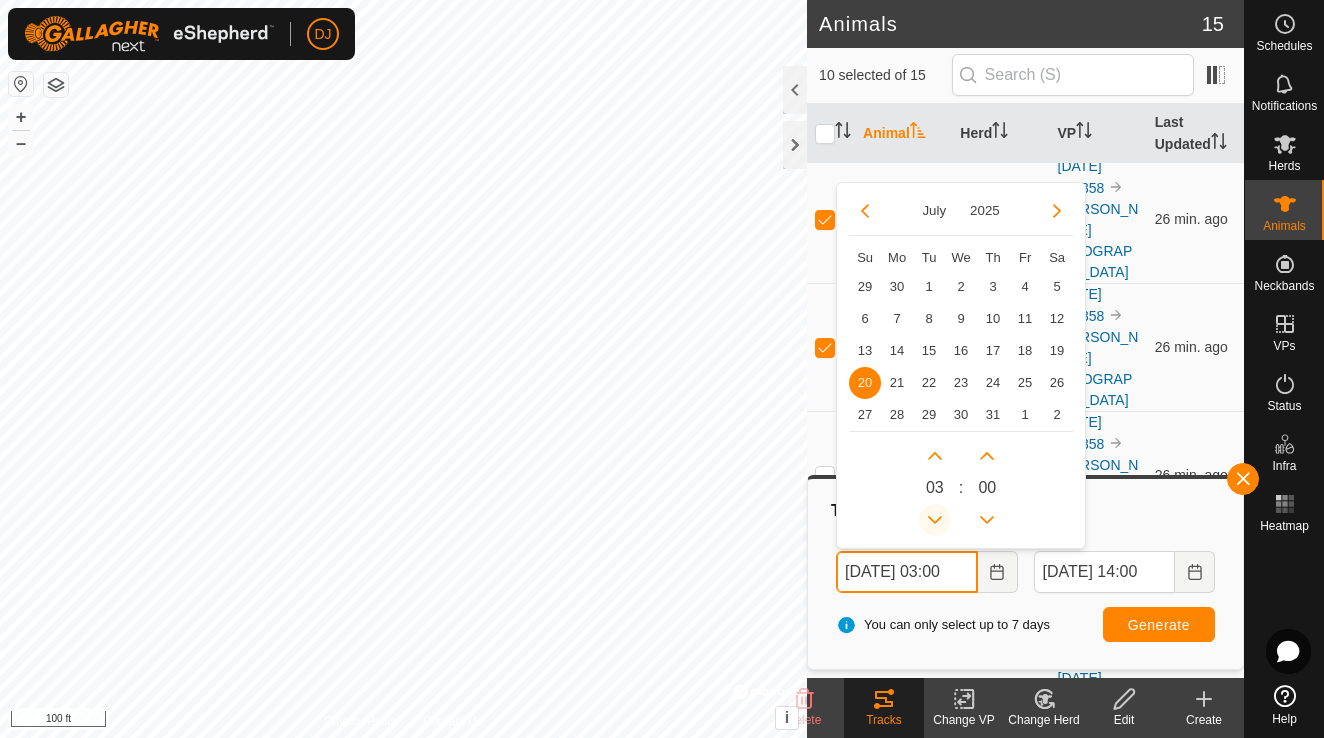 click at bounding box center [935, 520] 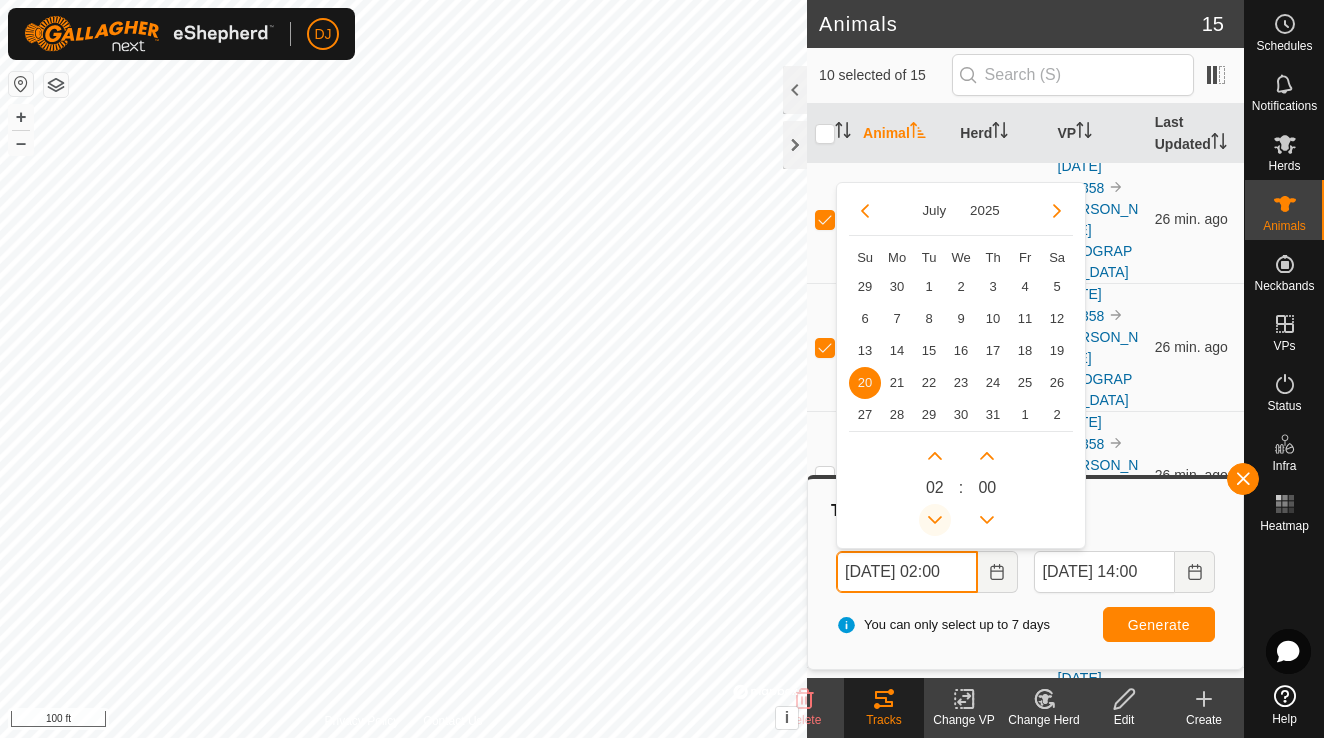click at bounding box center (935, 520) 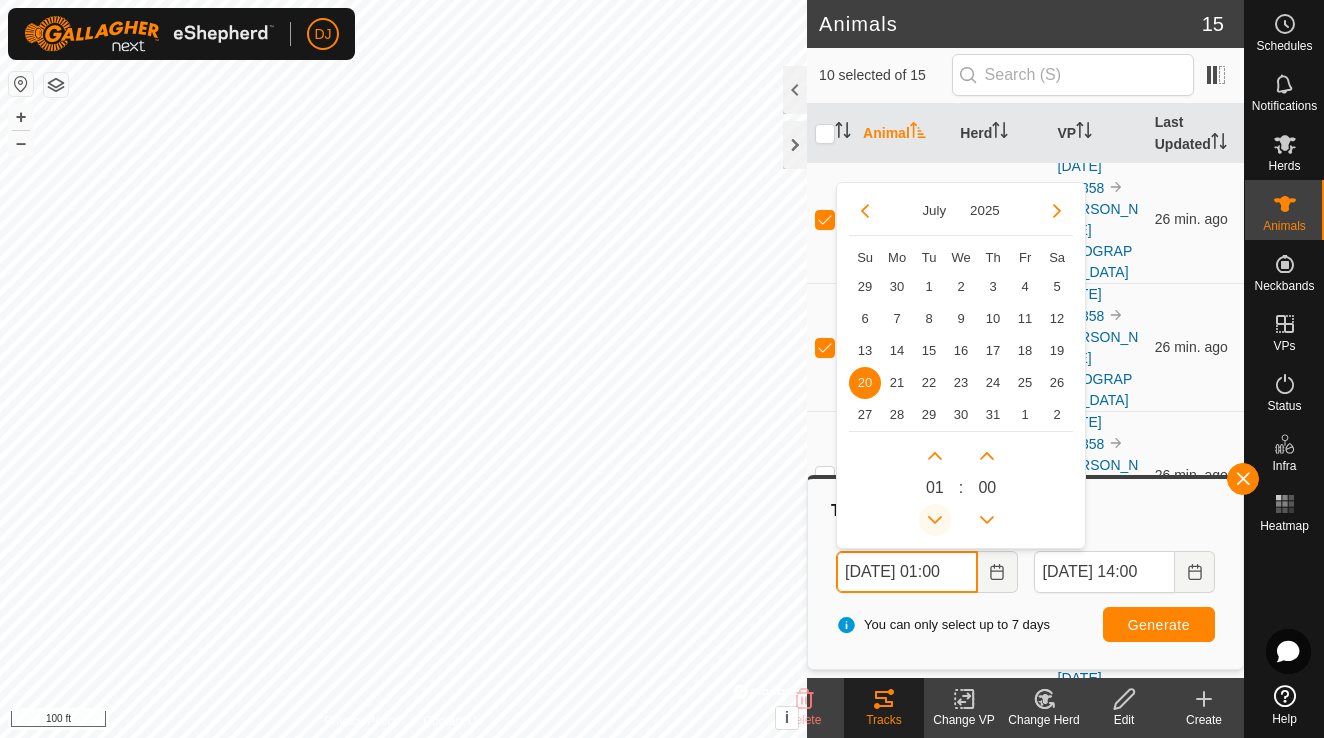 click at bounding box center (935, 520) 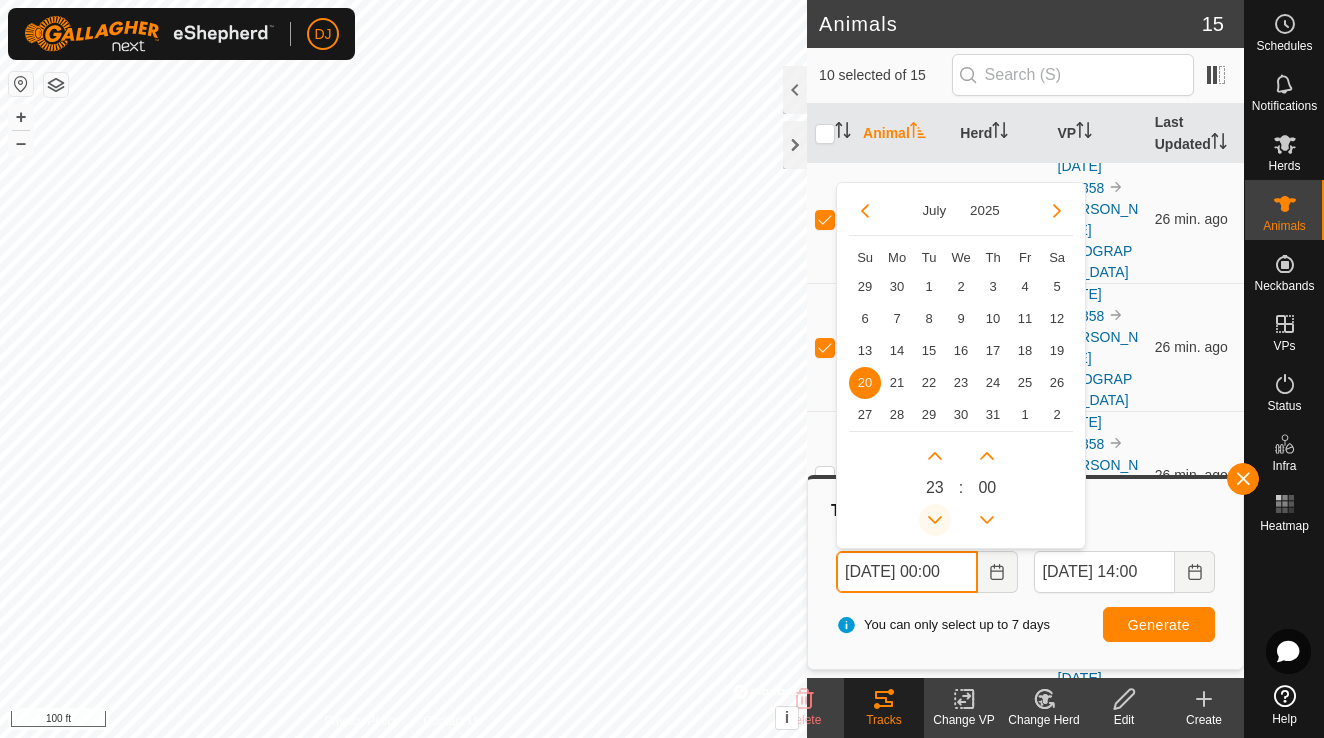 click at bounding box center (935, 520) 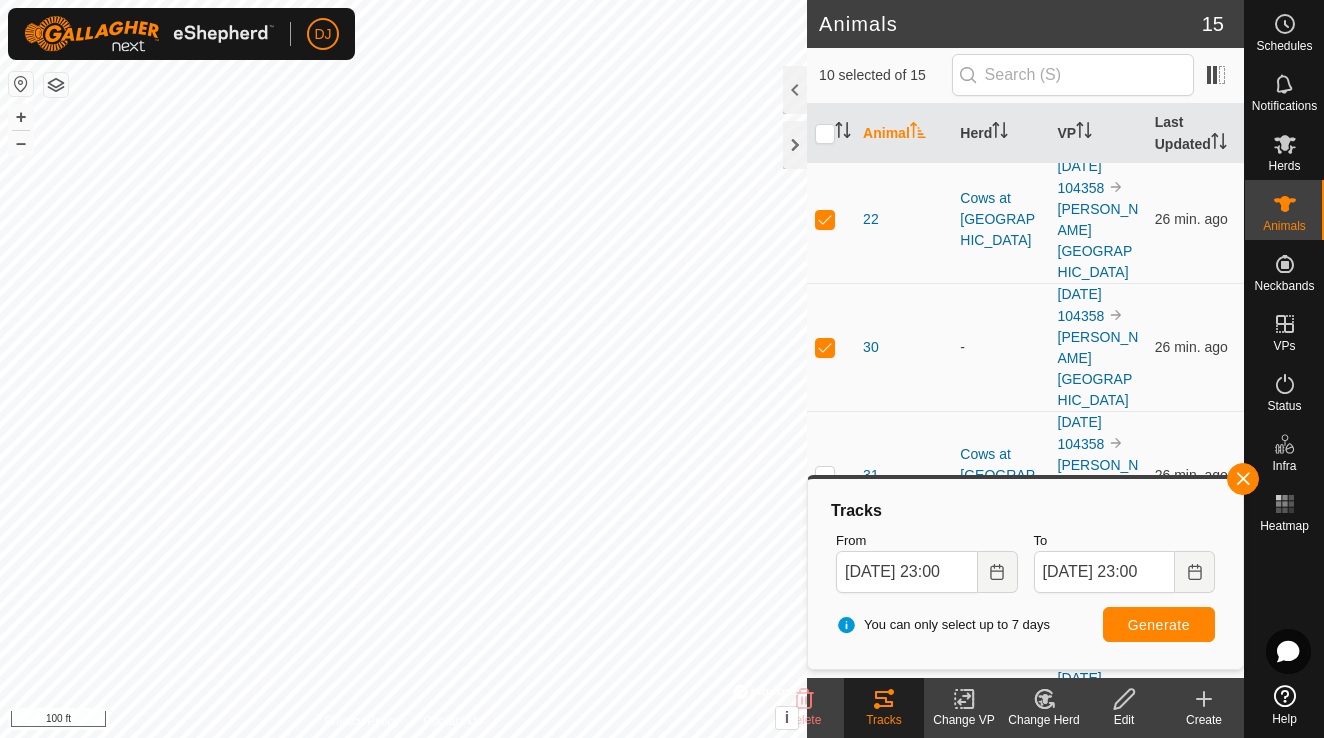 click on "Generate" at bounding box center [1159, 625] 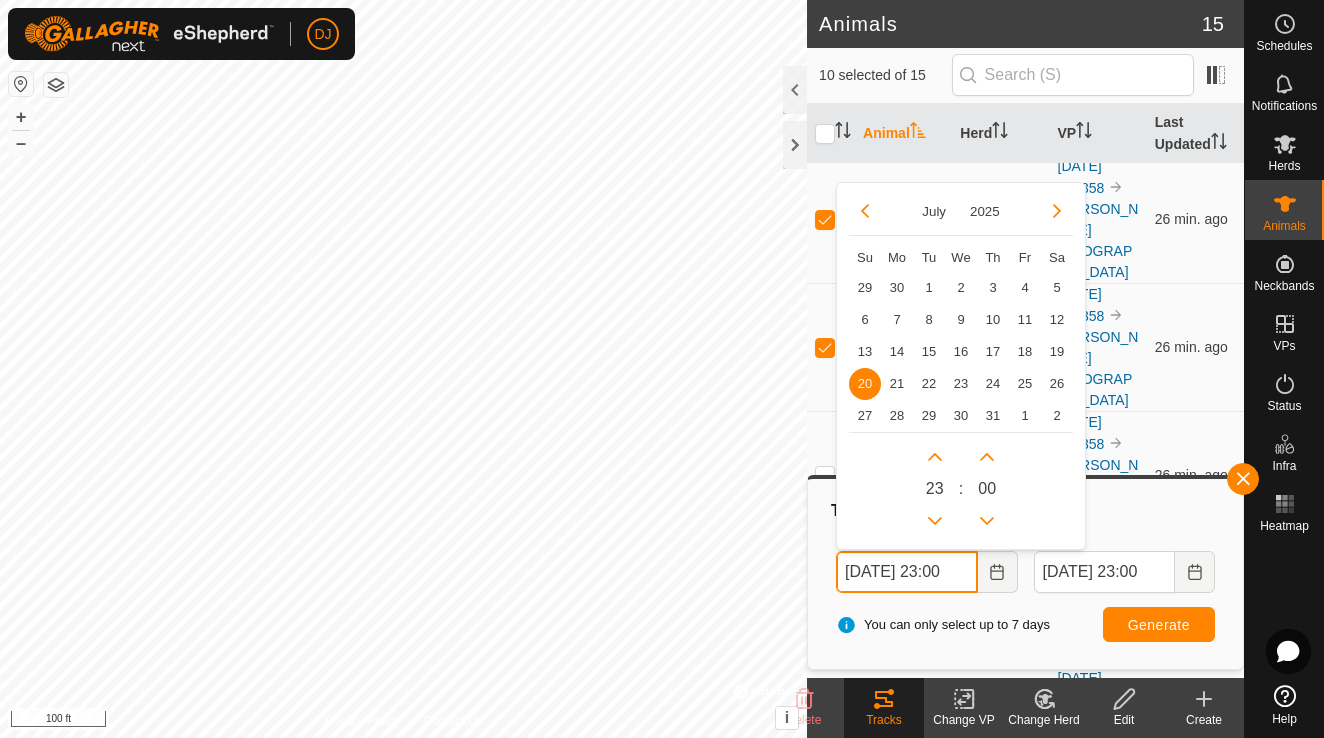 click on "Jul 20, 2025 23:00" at bounding box center [906, 572] 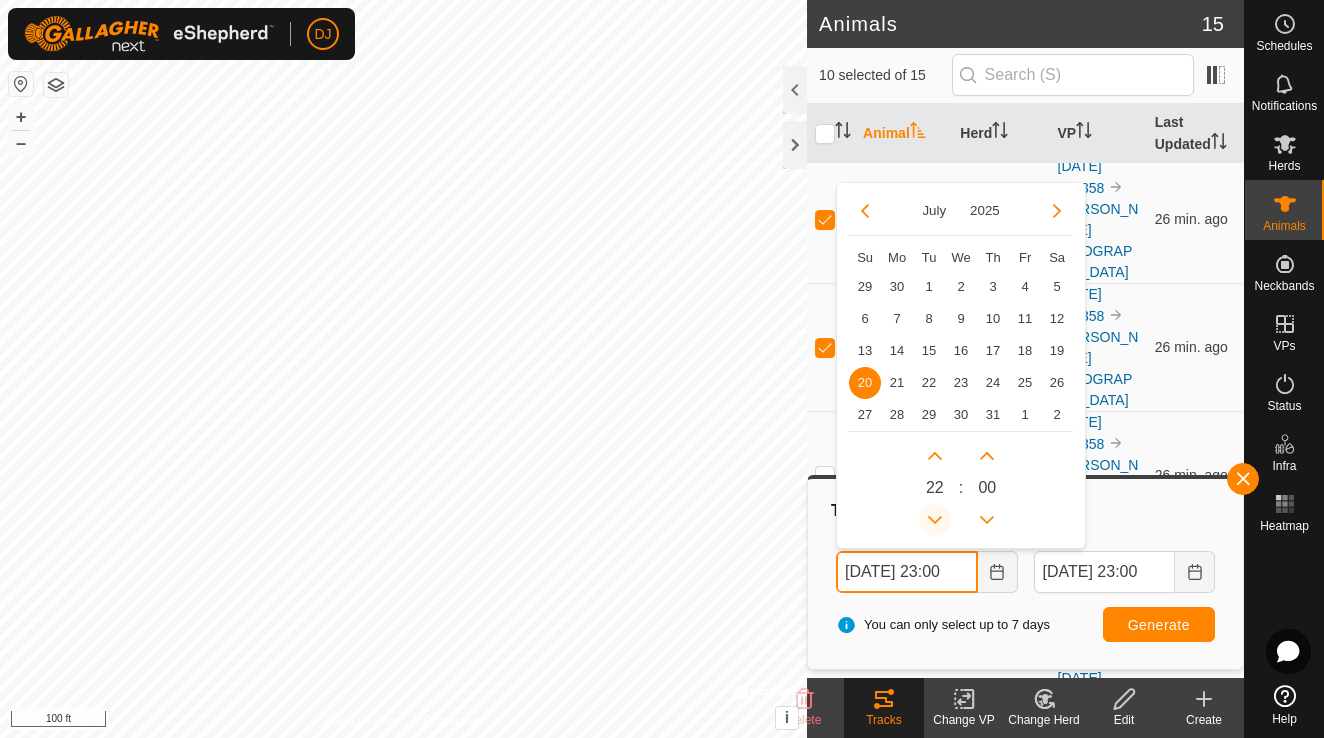 click at bounding box center (935, 520) 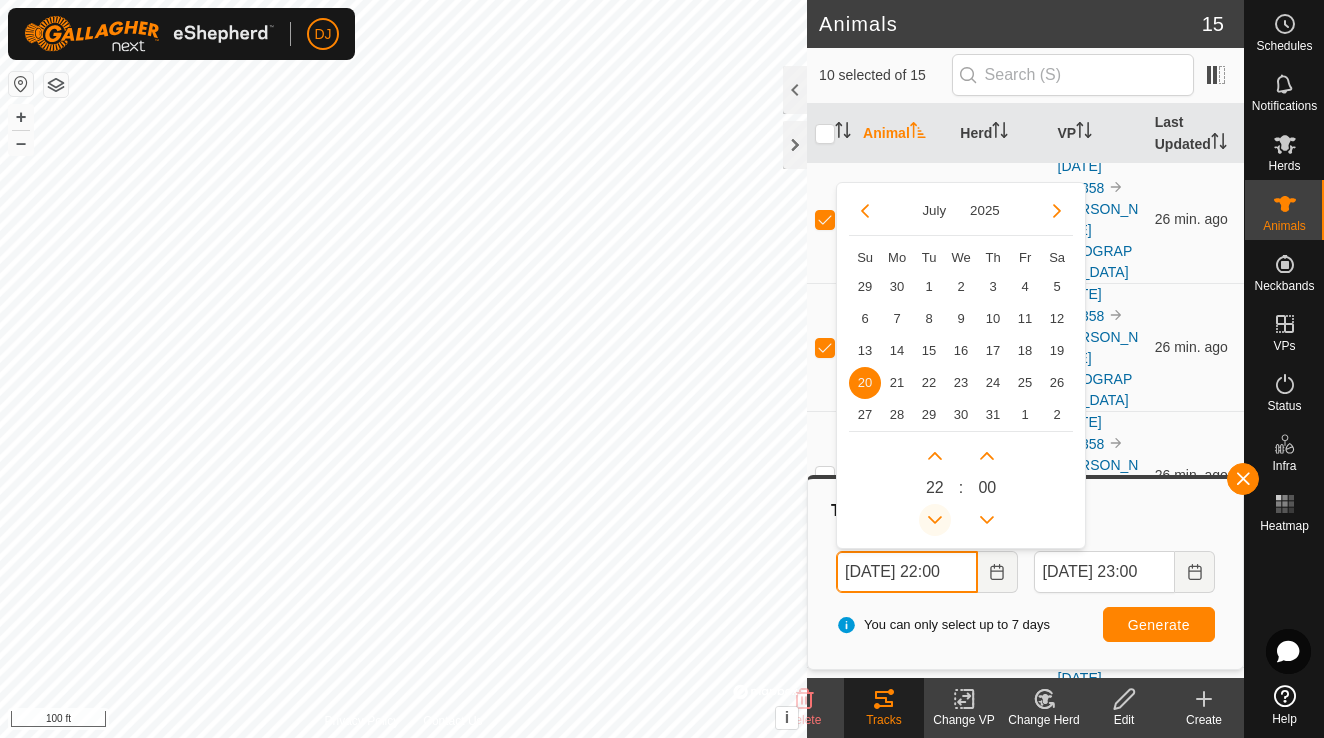 click at bounding box center [939, 512] 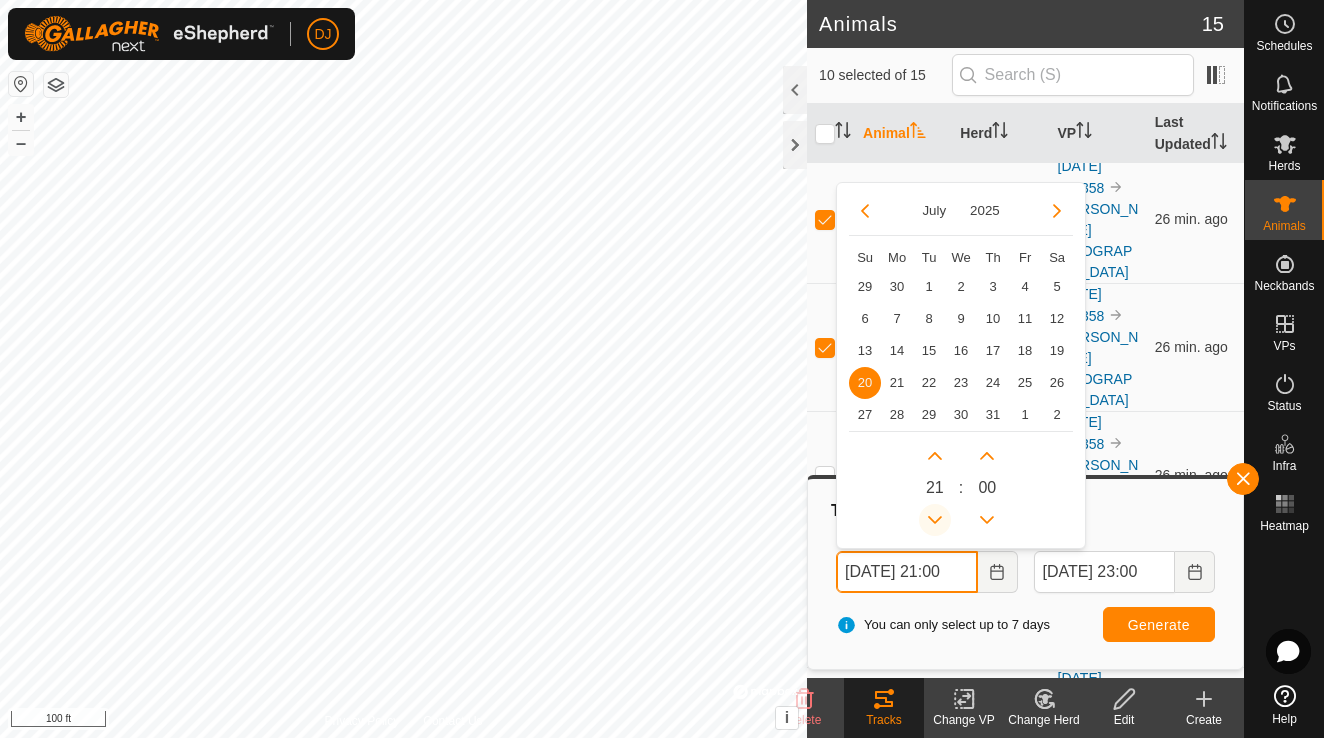click at bounding box center [935, 520] 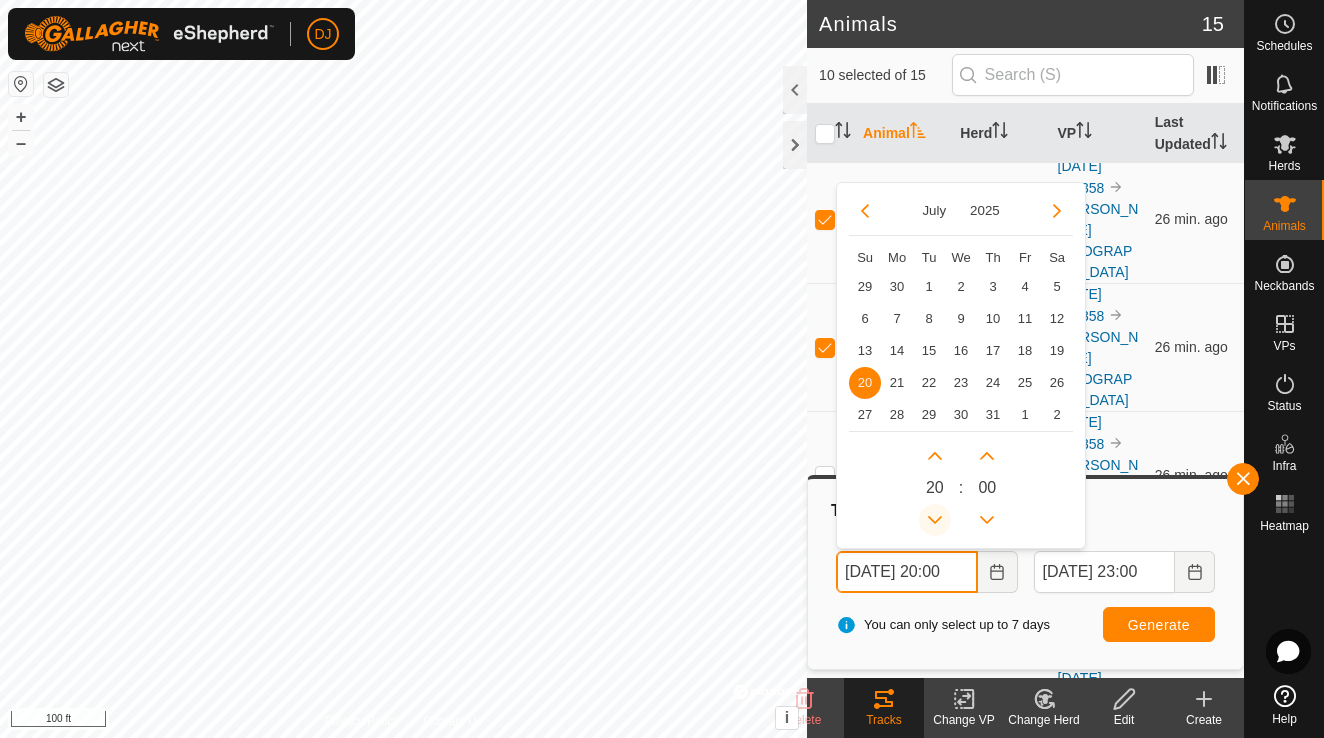 click at bounding box center (935, 520) 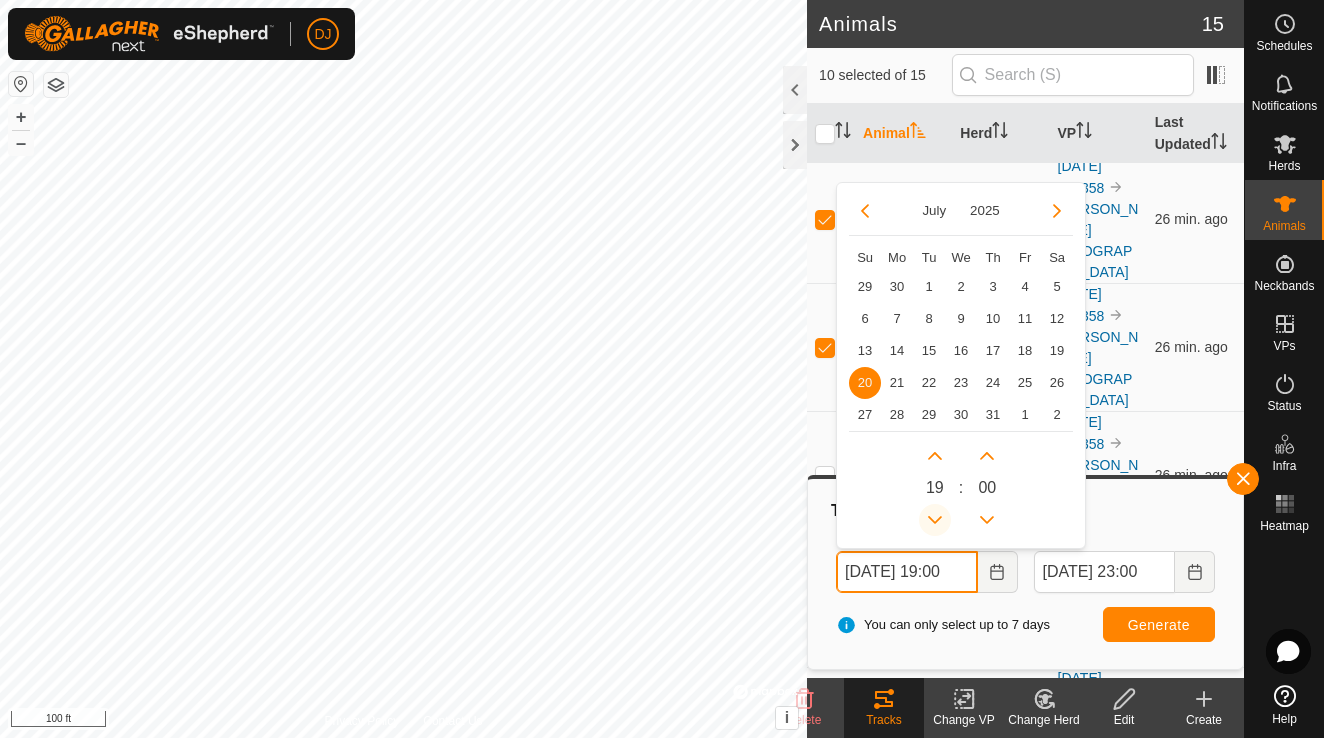 click at bounding box center [935, 520] 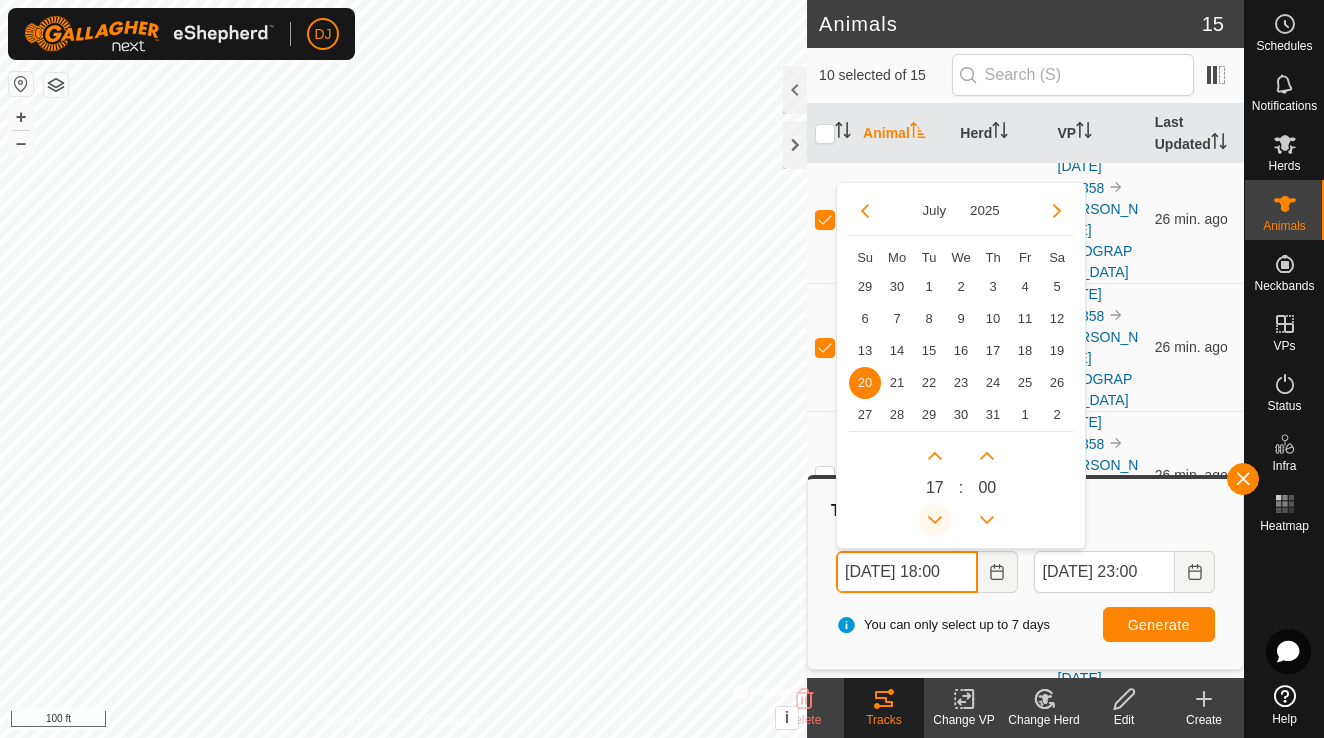 click at bounding box center (935, 520) 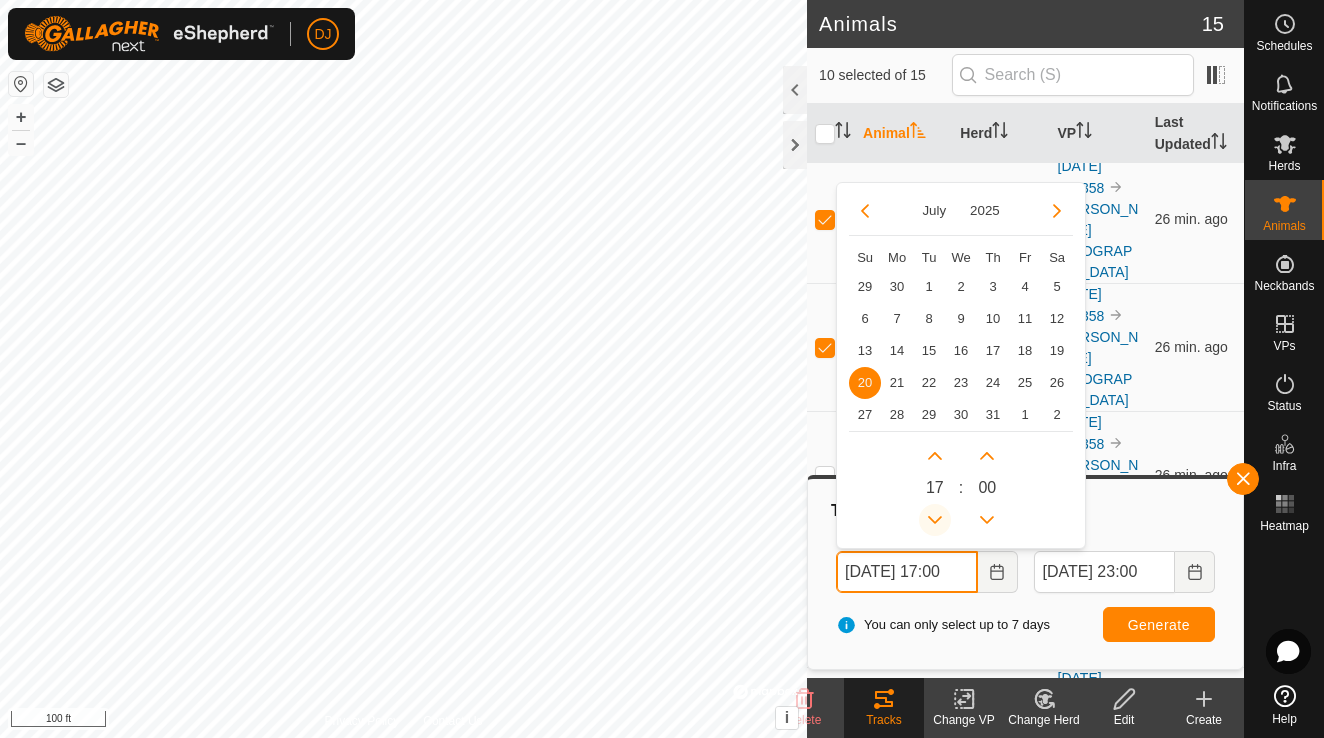 click at bounding box center [935, 520] 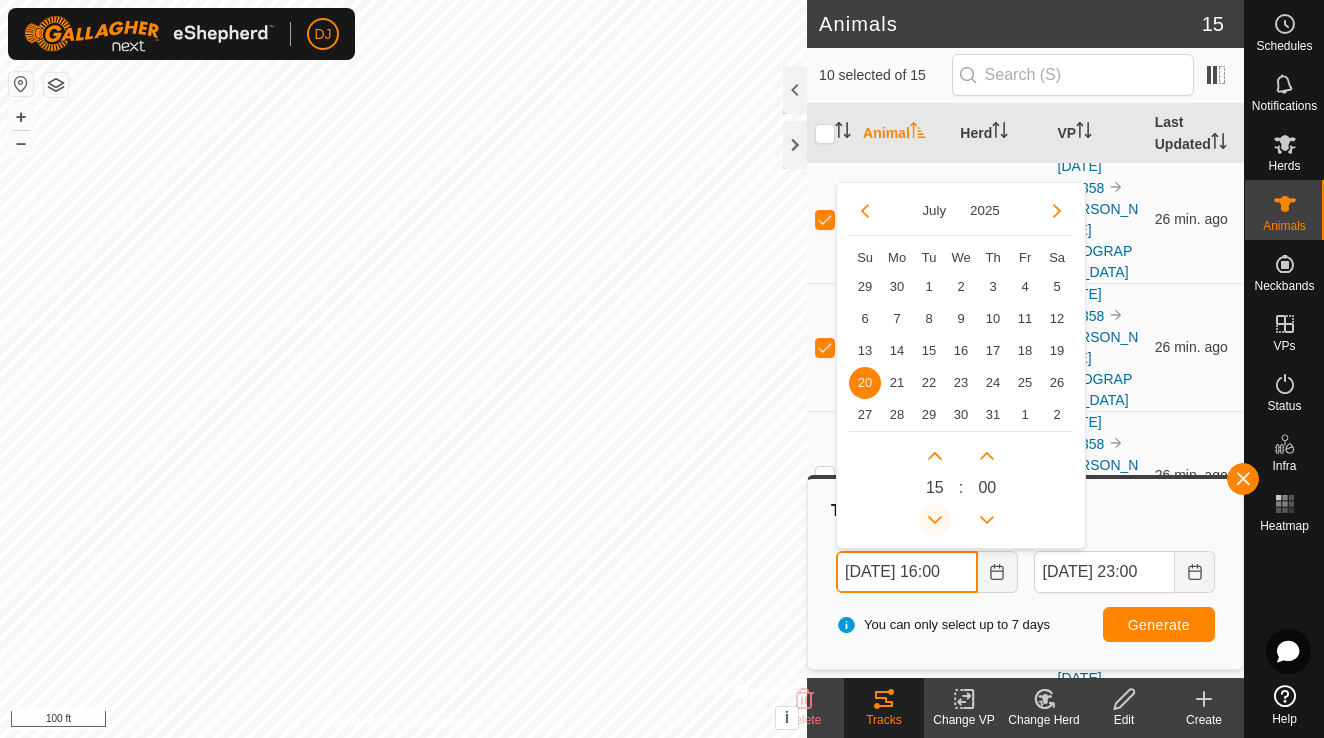 click at bounding box center (935, 520) 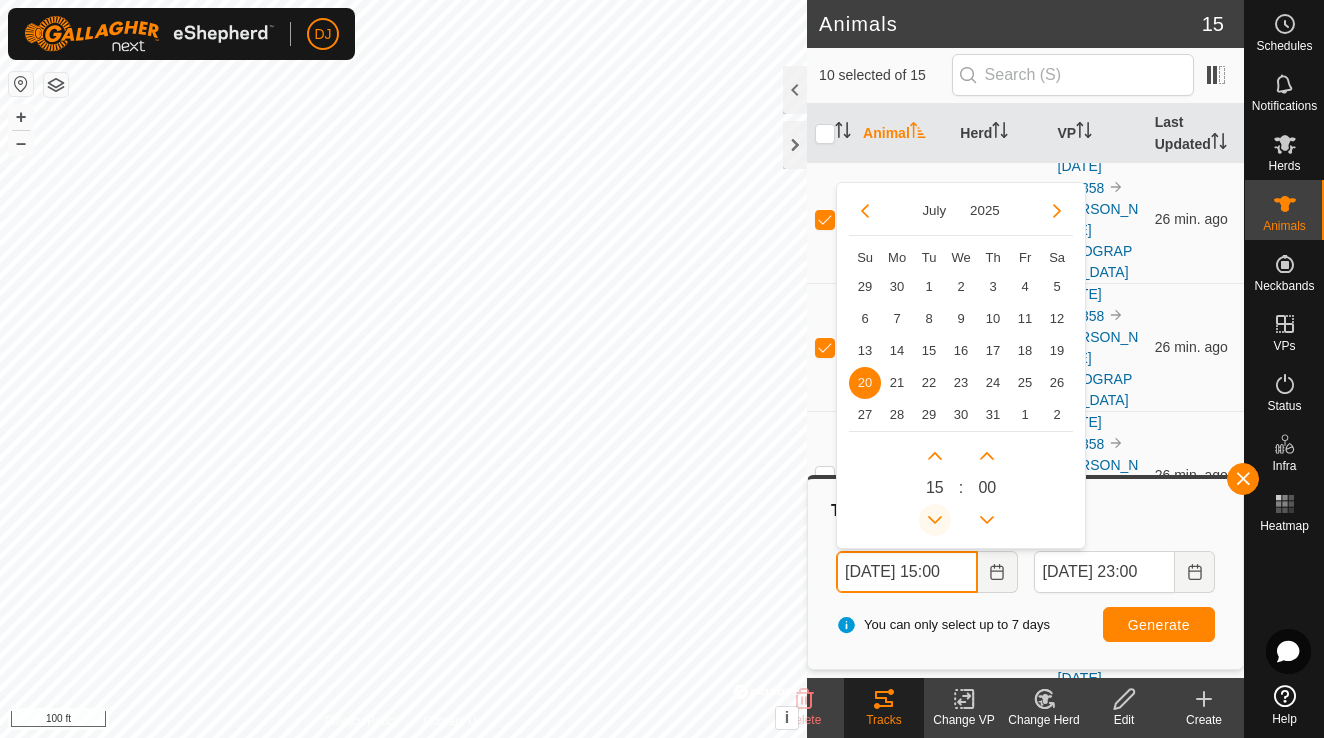 click at bounding box center (935, 520) 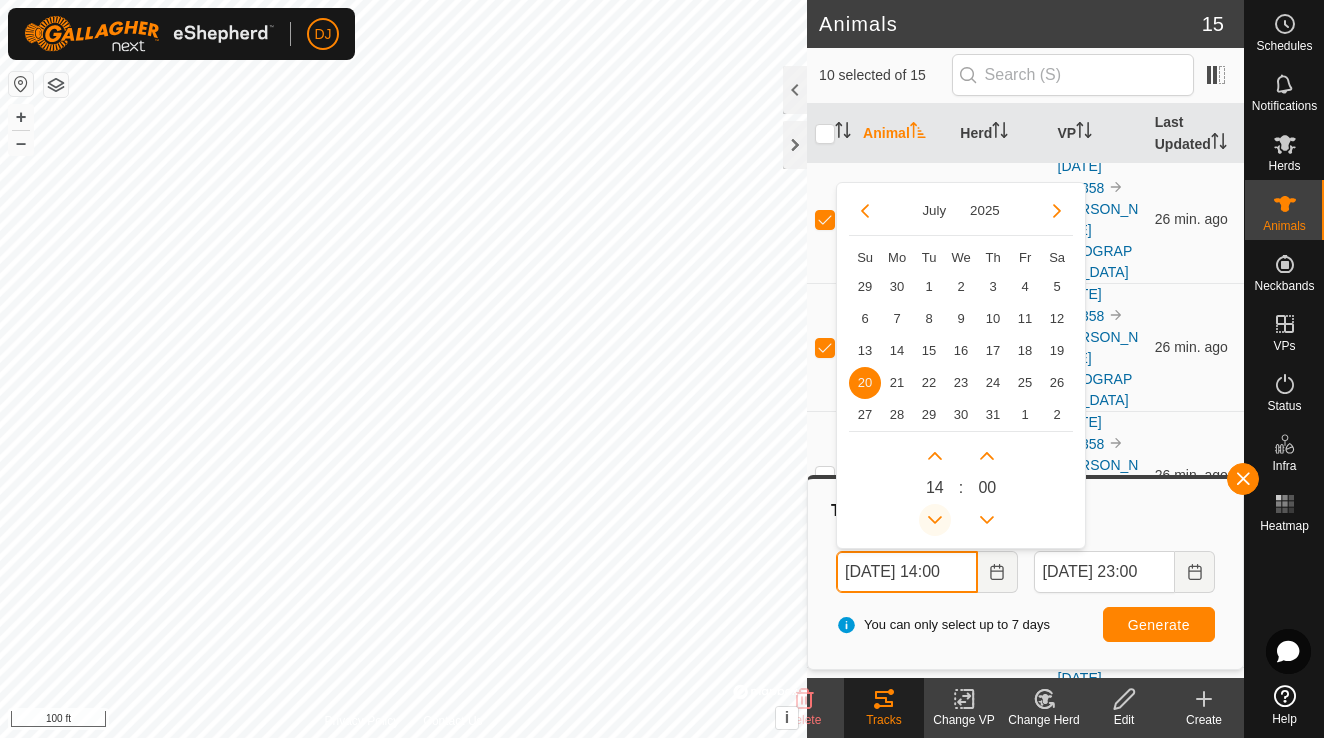 click at bounding box center (935, 520) 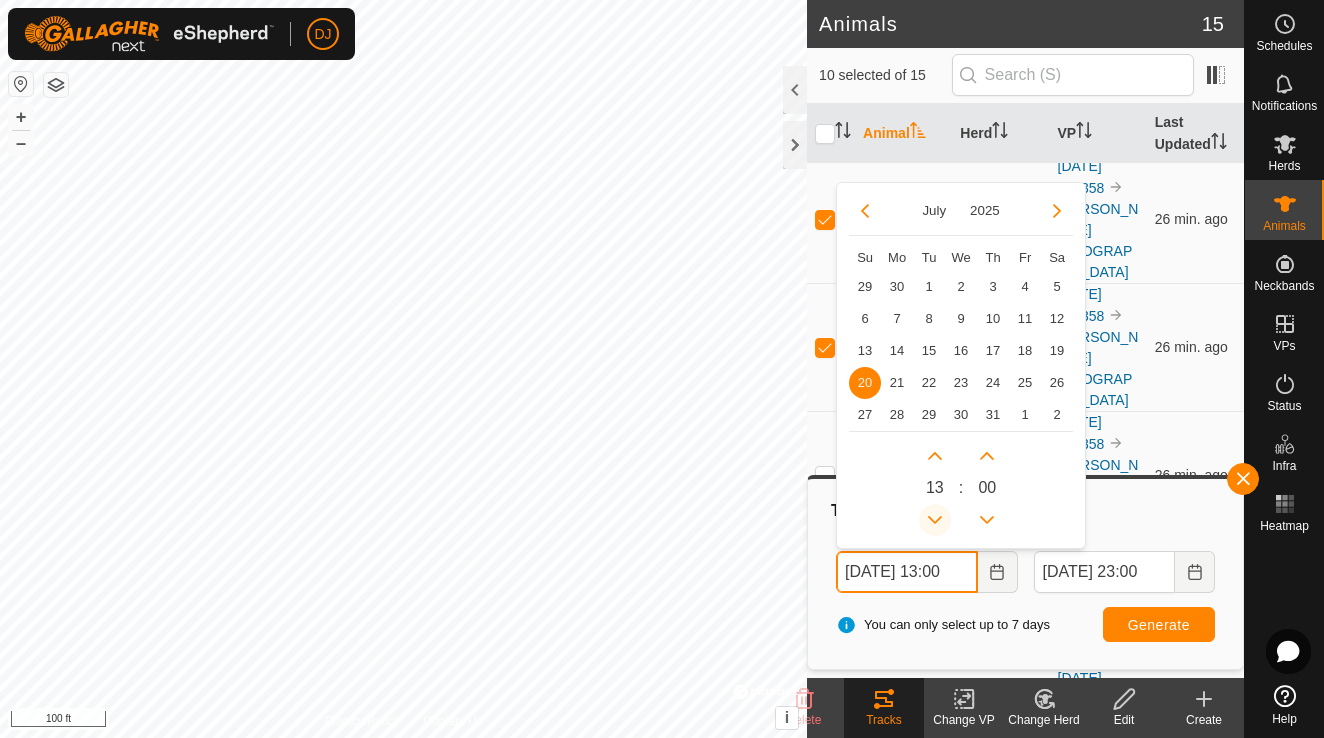 click at bounding box center [935, 520] 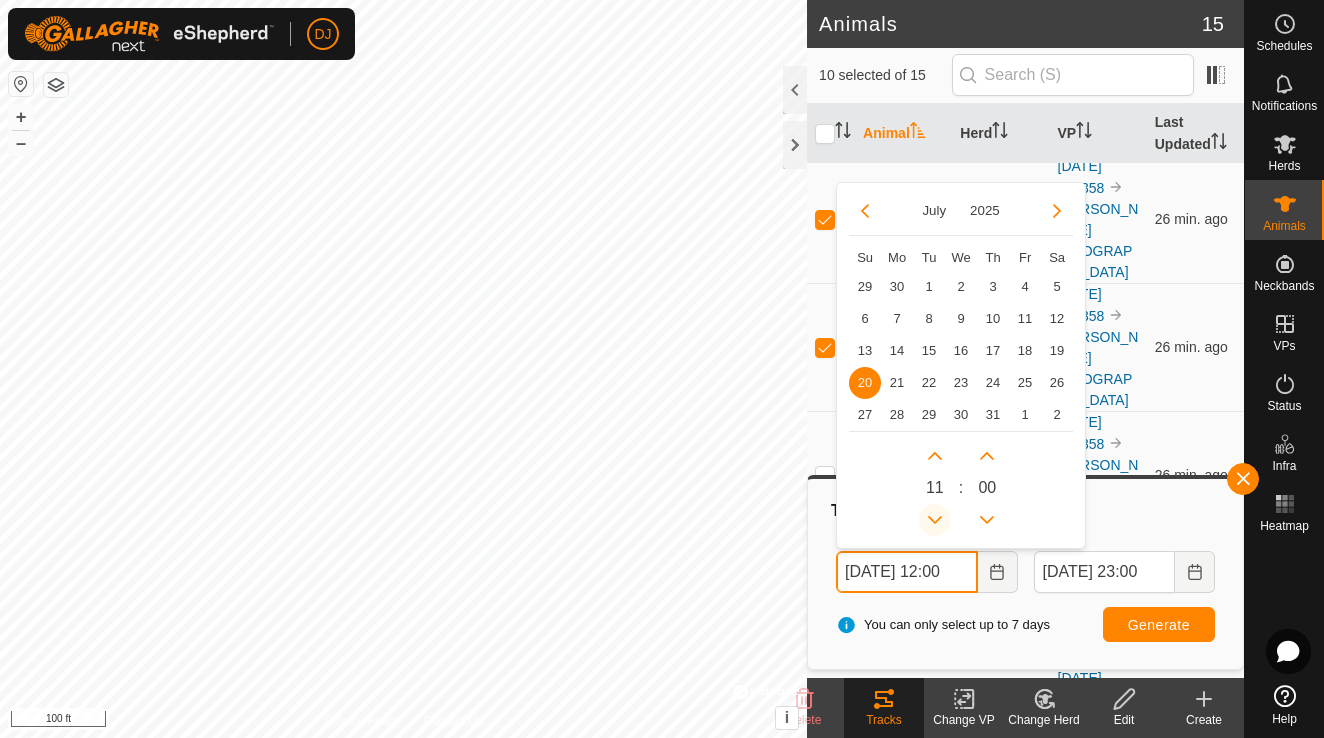 click at bounding box center (935, 520) 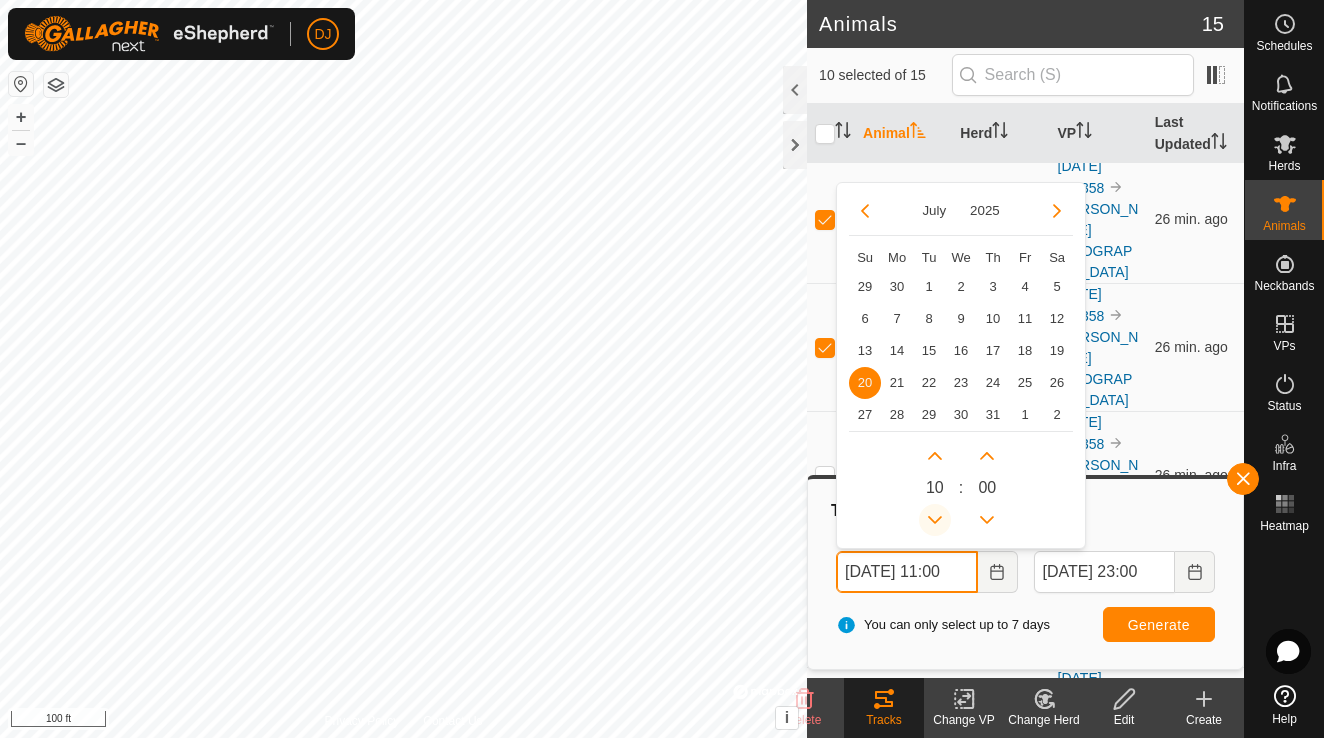 click at bounding box center (935, 520) 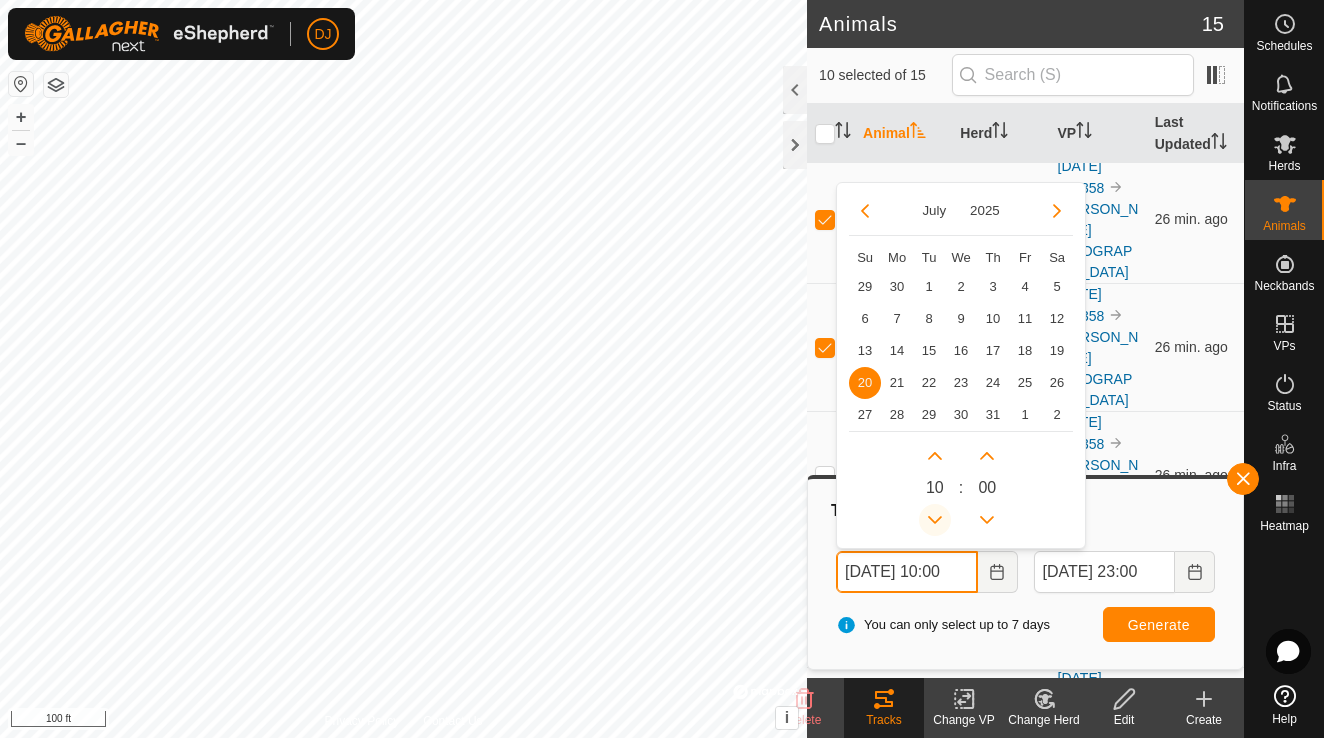 click at bounding box center (935, 520) 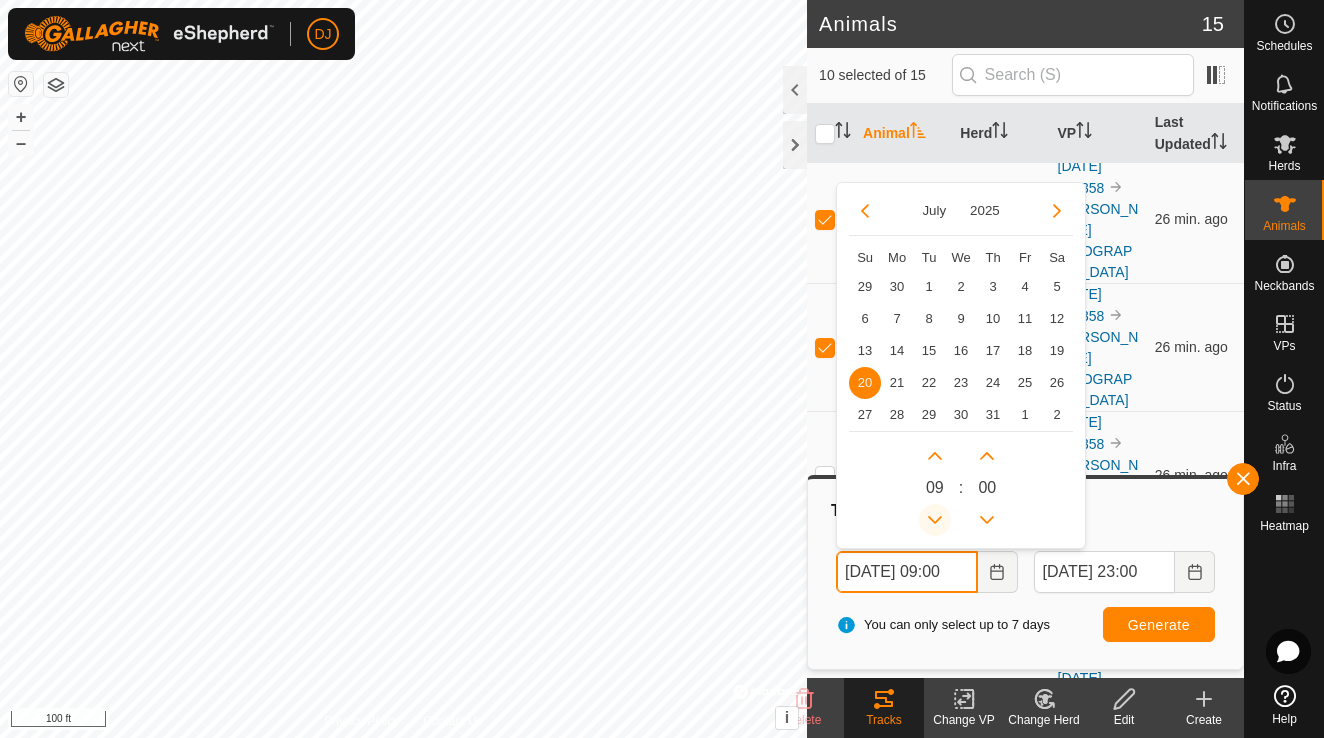 click at bounding box center (935, 520) 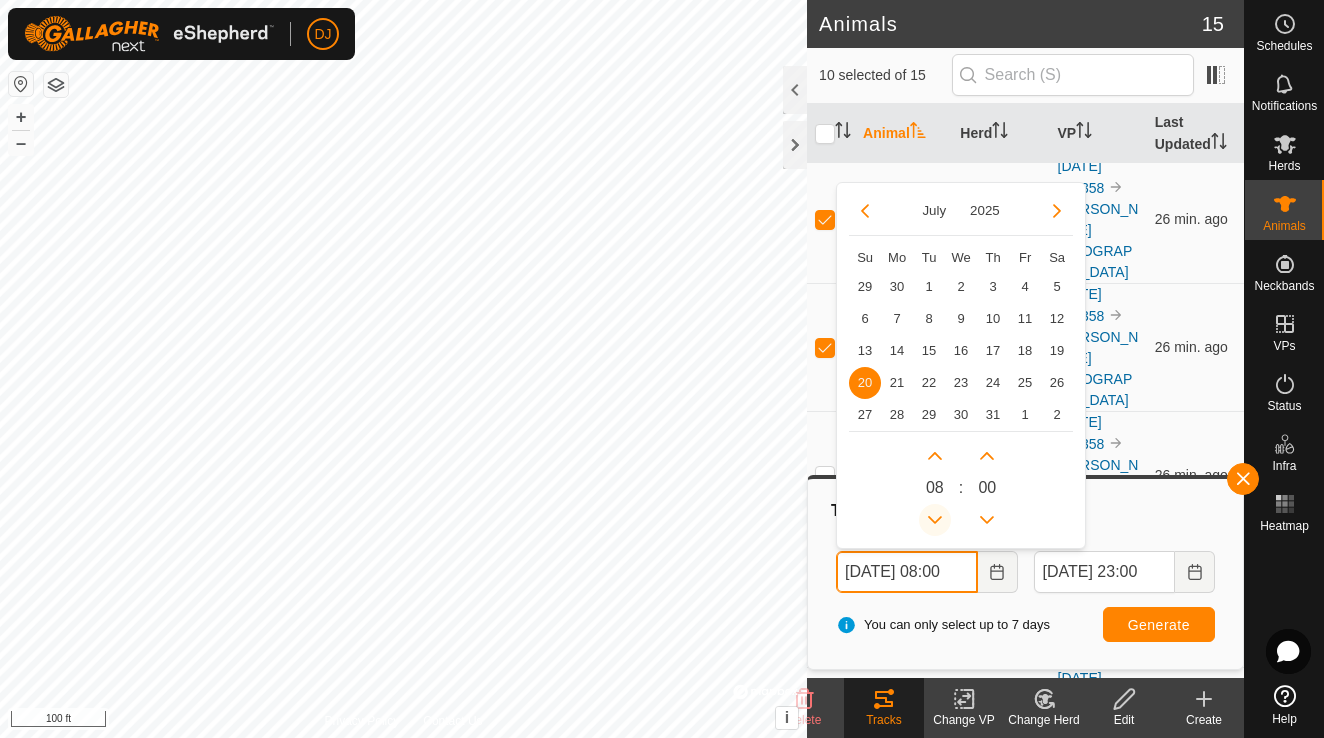 click at bounding box center (935, 520) 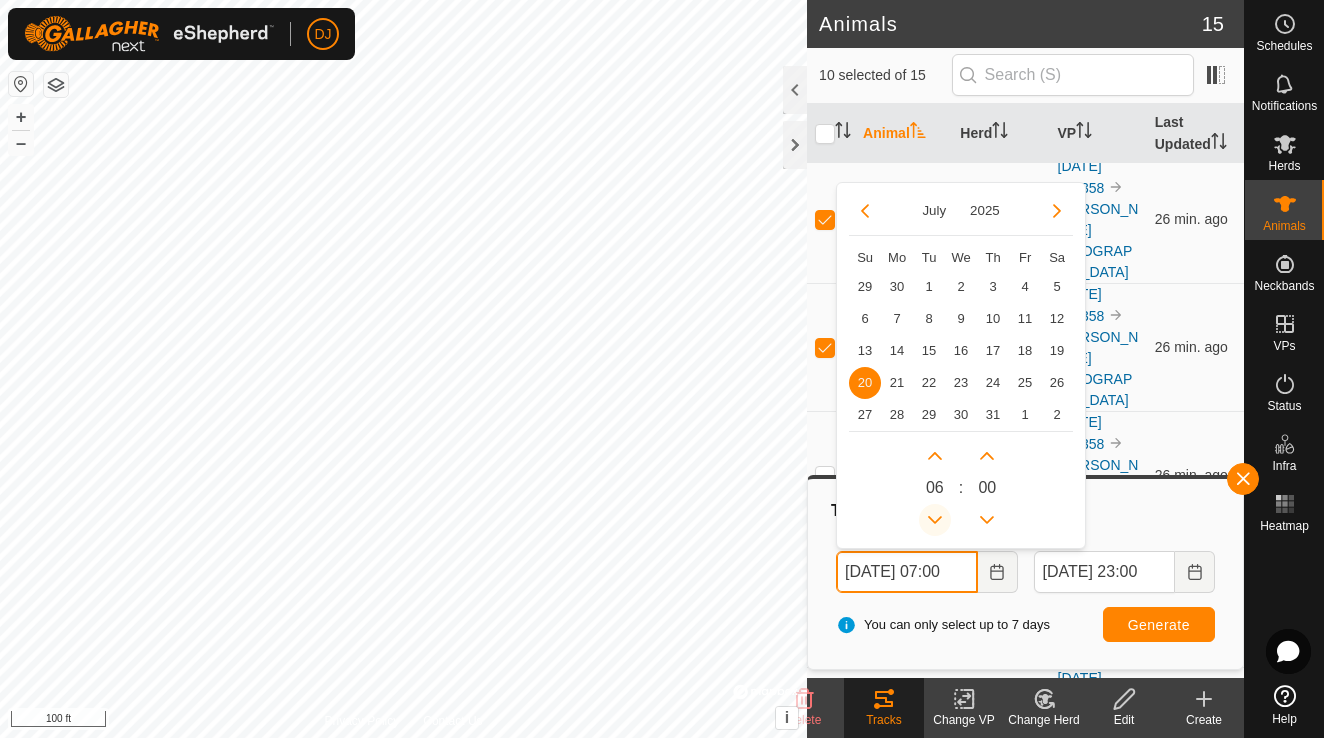 click at bounding box center [935, 520] 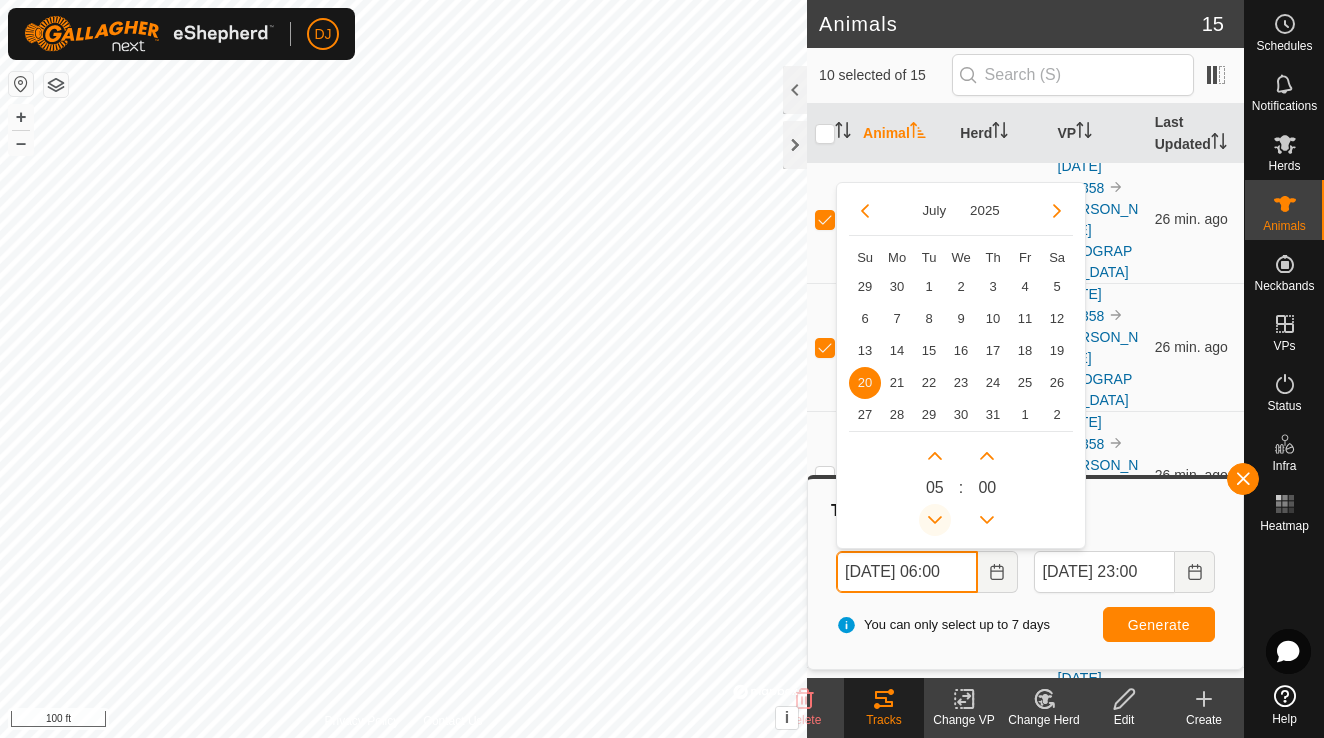 click at bounding box center (935, 520) 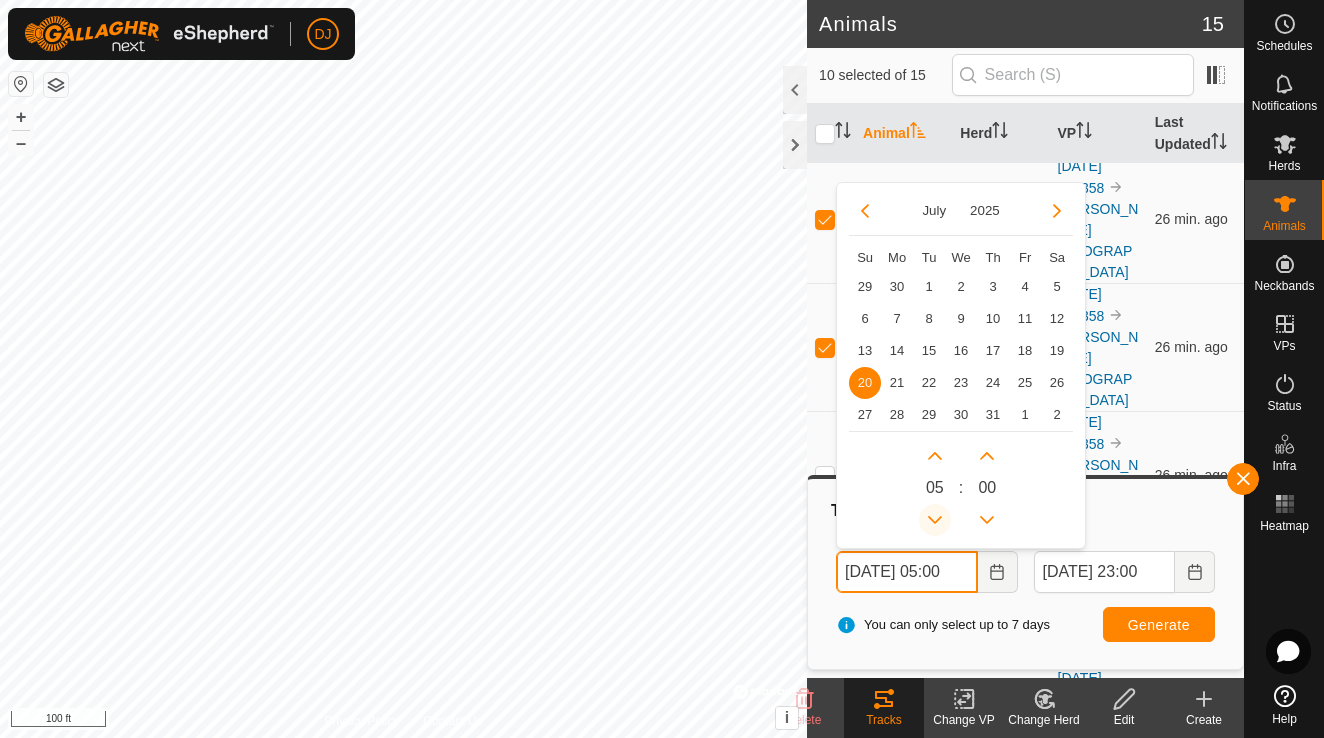 click at bounding box center (935, 520) 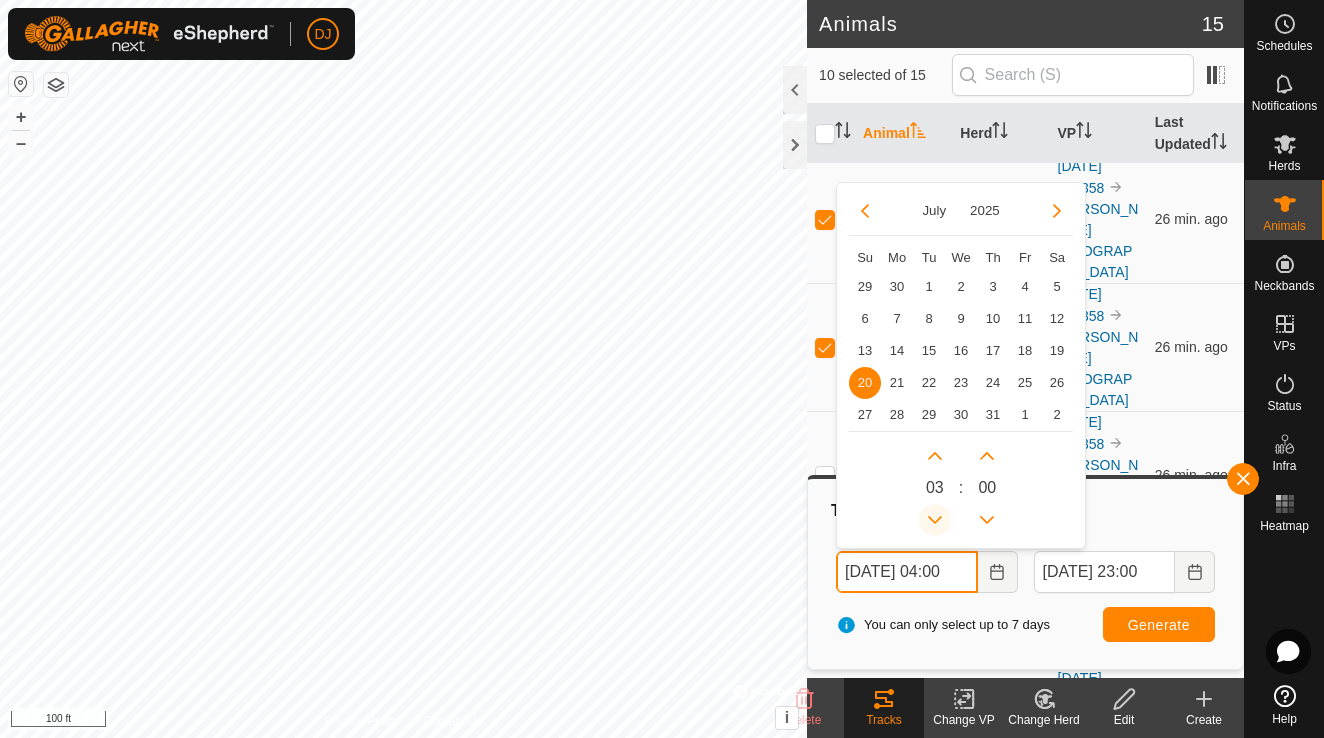 click at bounding box center [935, 520] 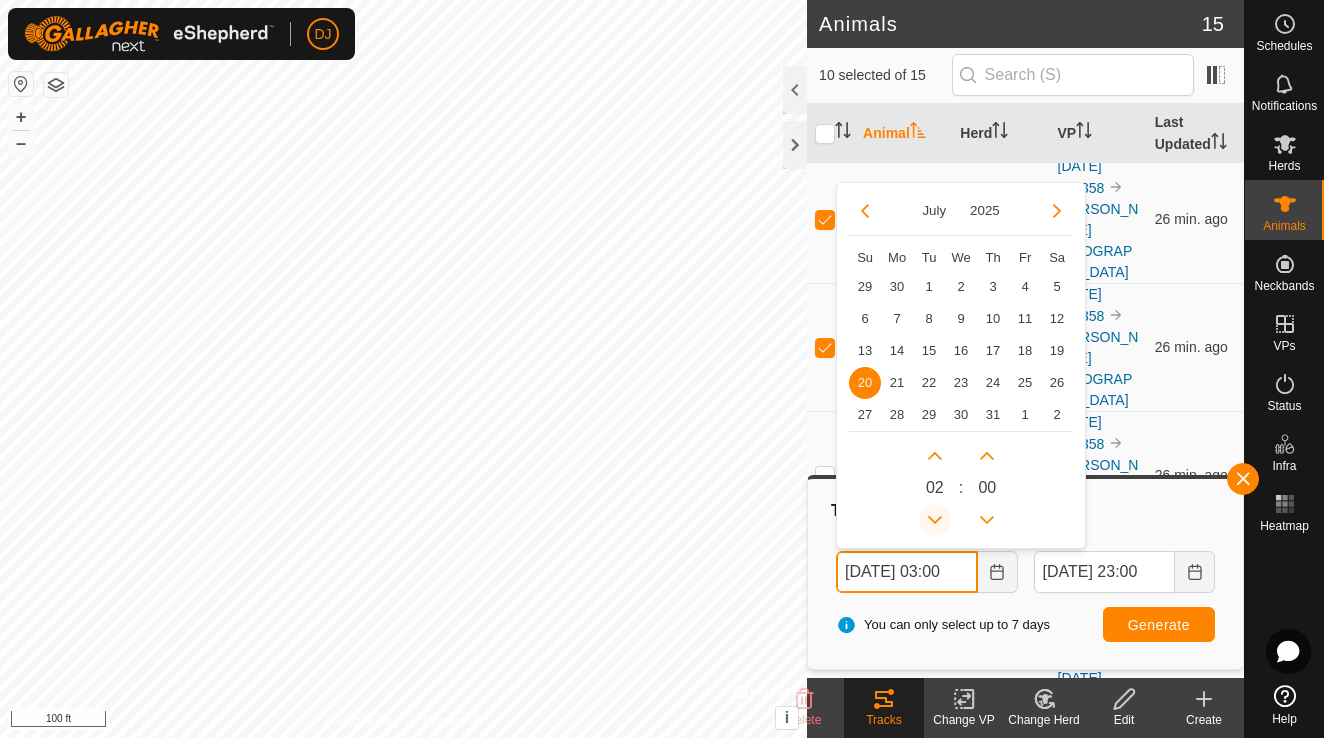 click at bounding box center [935, 520] 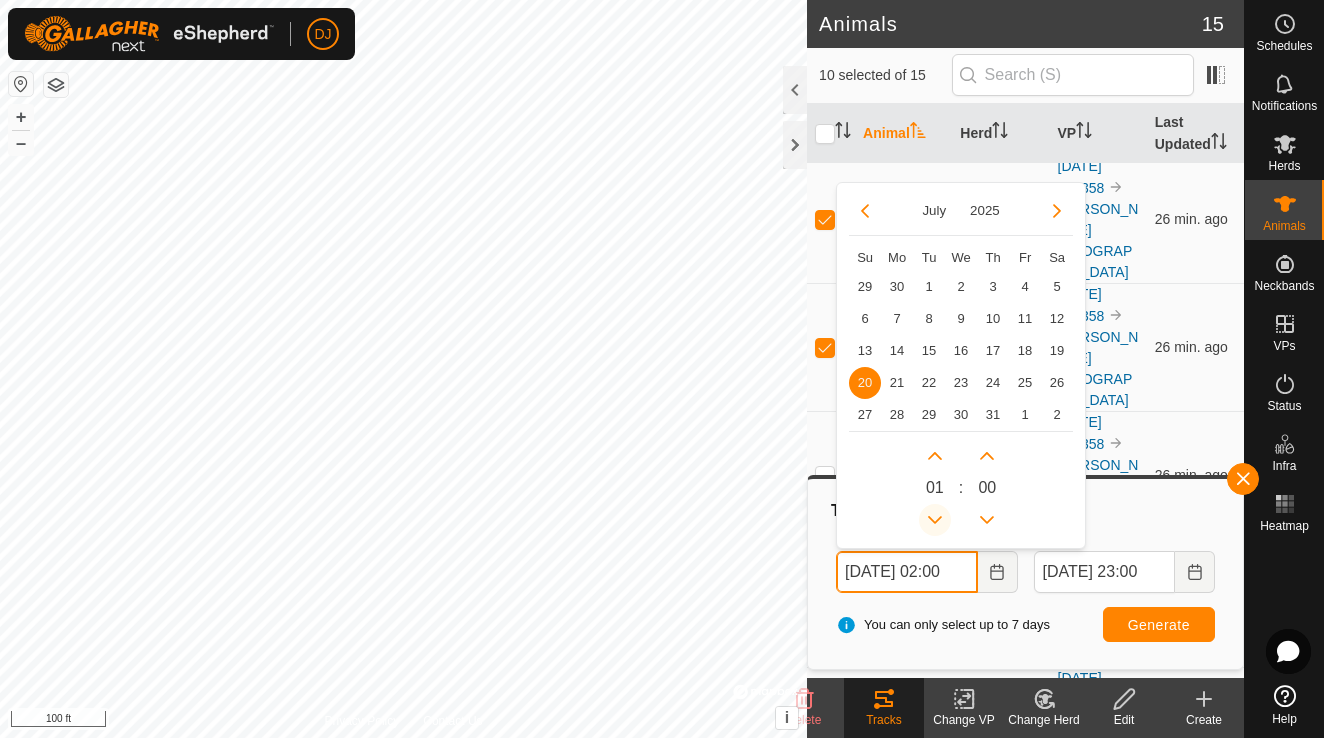 click at bounding box center [935, 520] 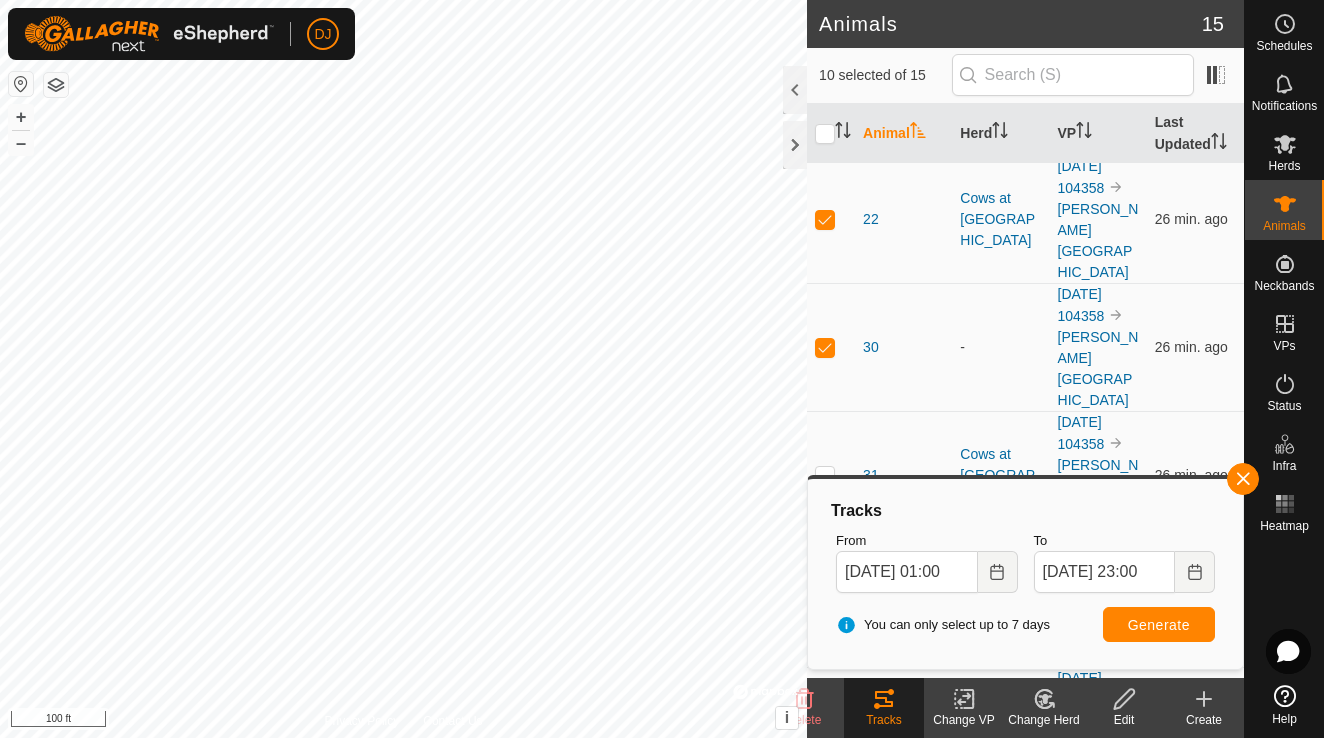 click on "Generate" at bounding box center [1159, 625] 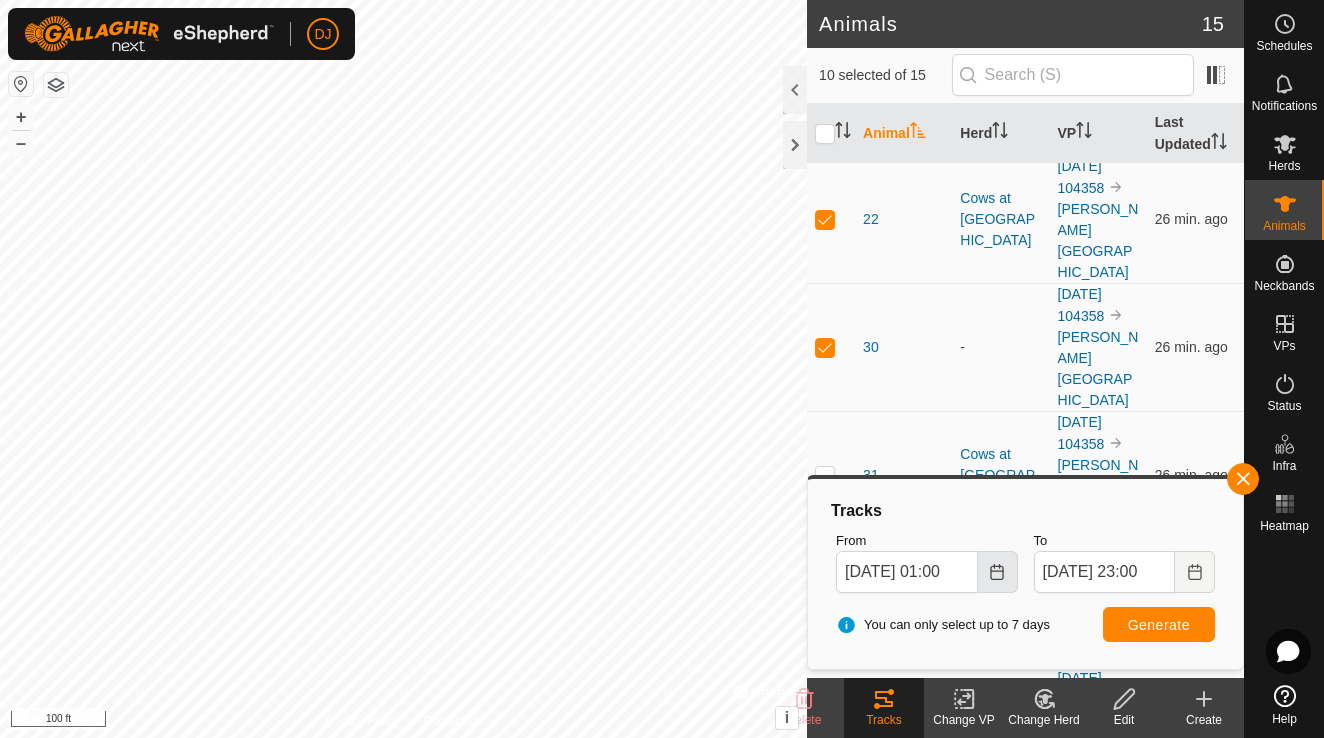 click at bounding box center (998, 572) 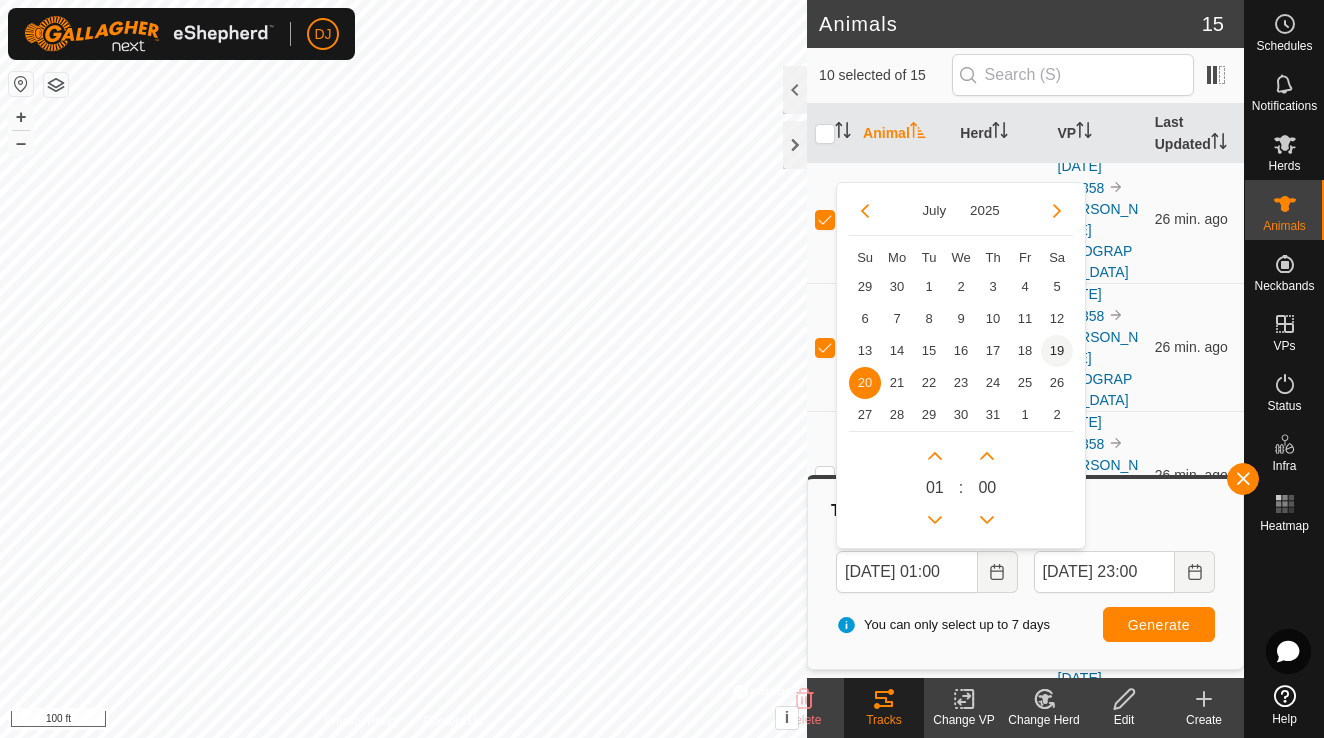 click on "19" at bounding box center (1057, 351) 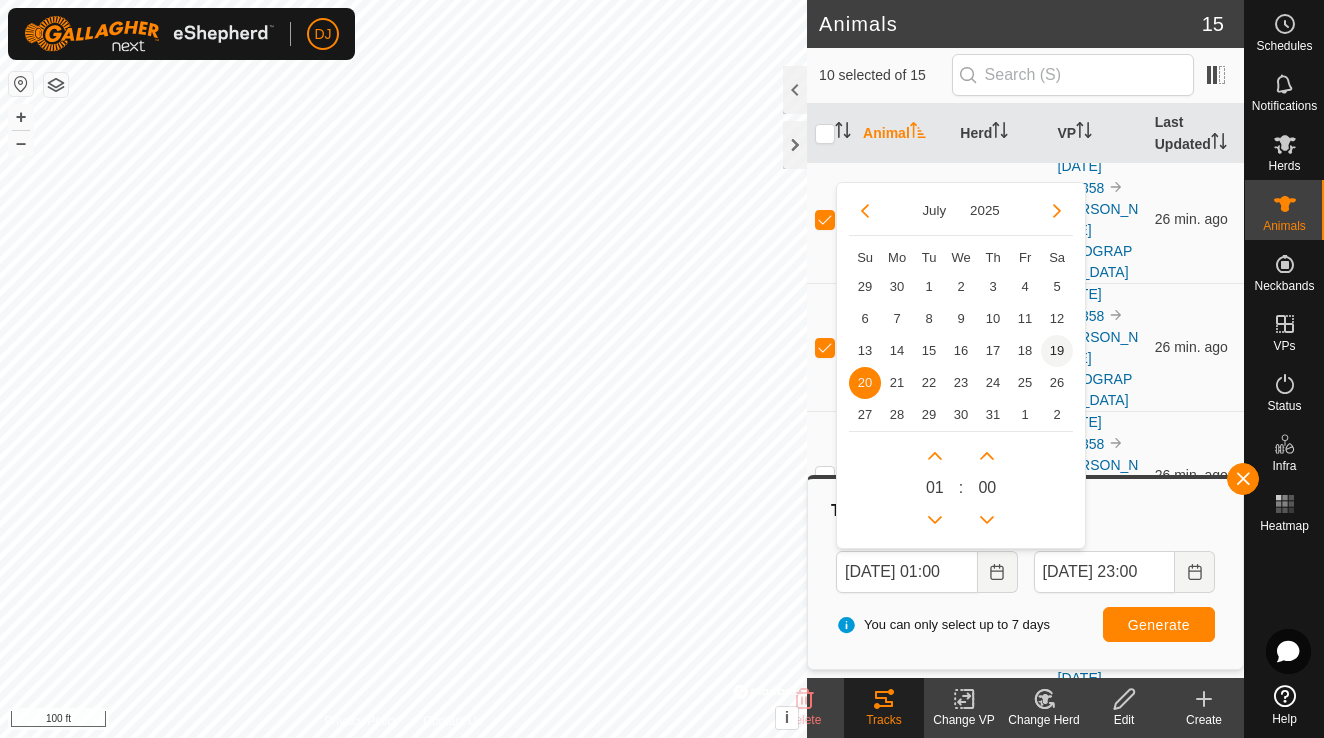 type on "Jul 19, 2025 01:00" 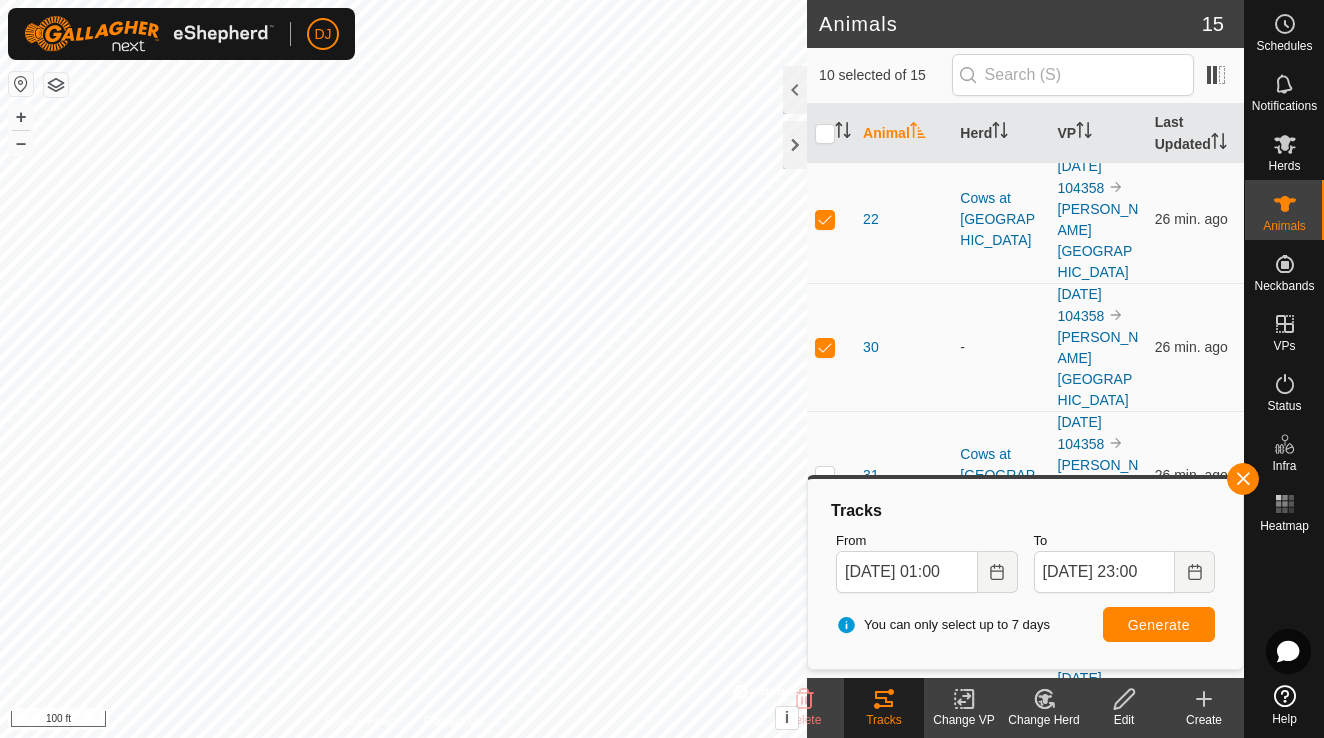 click on "Generate" at bounding box center [1159, 625] 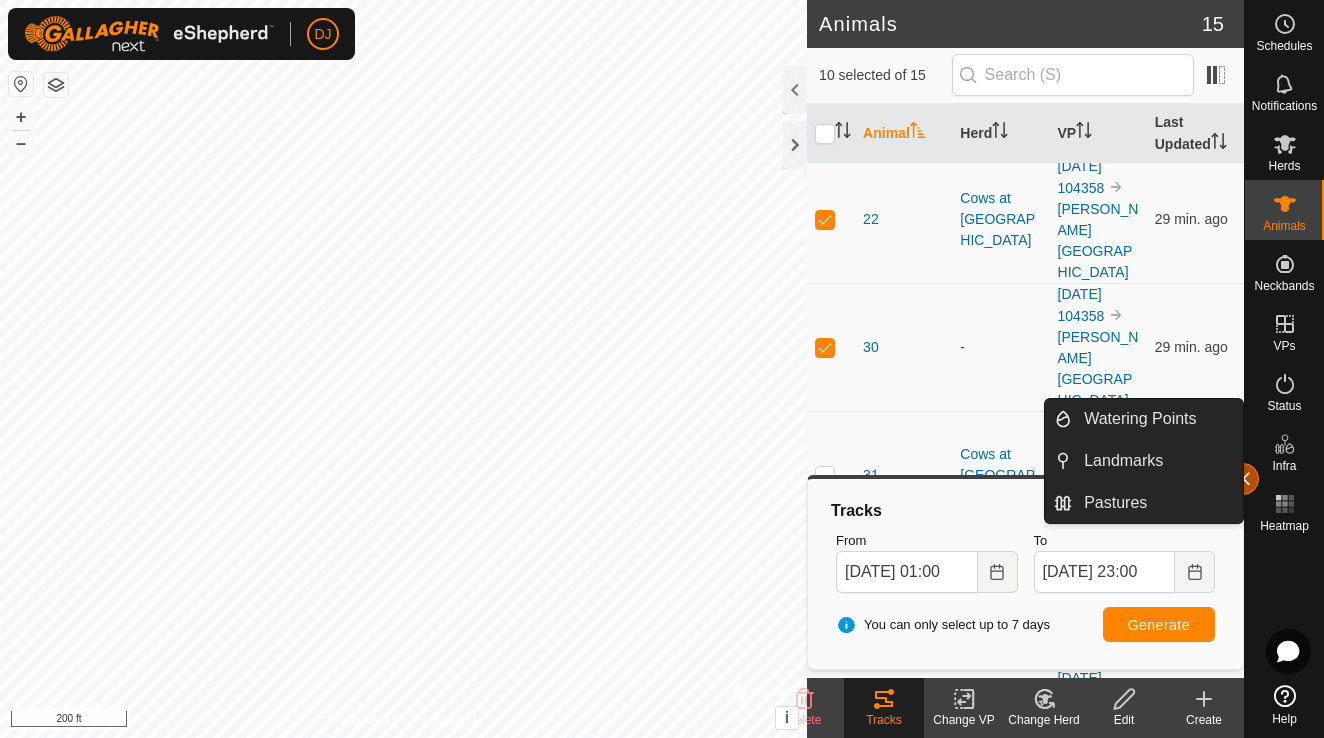 click at bounding box center [1243, 479] 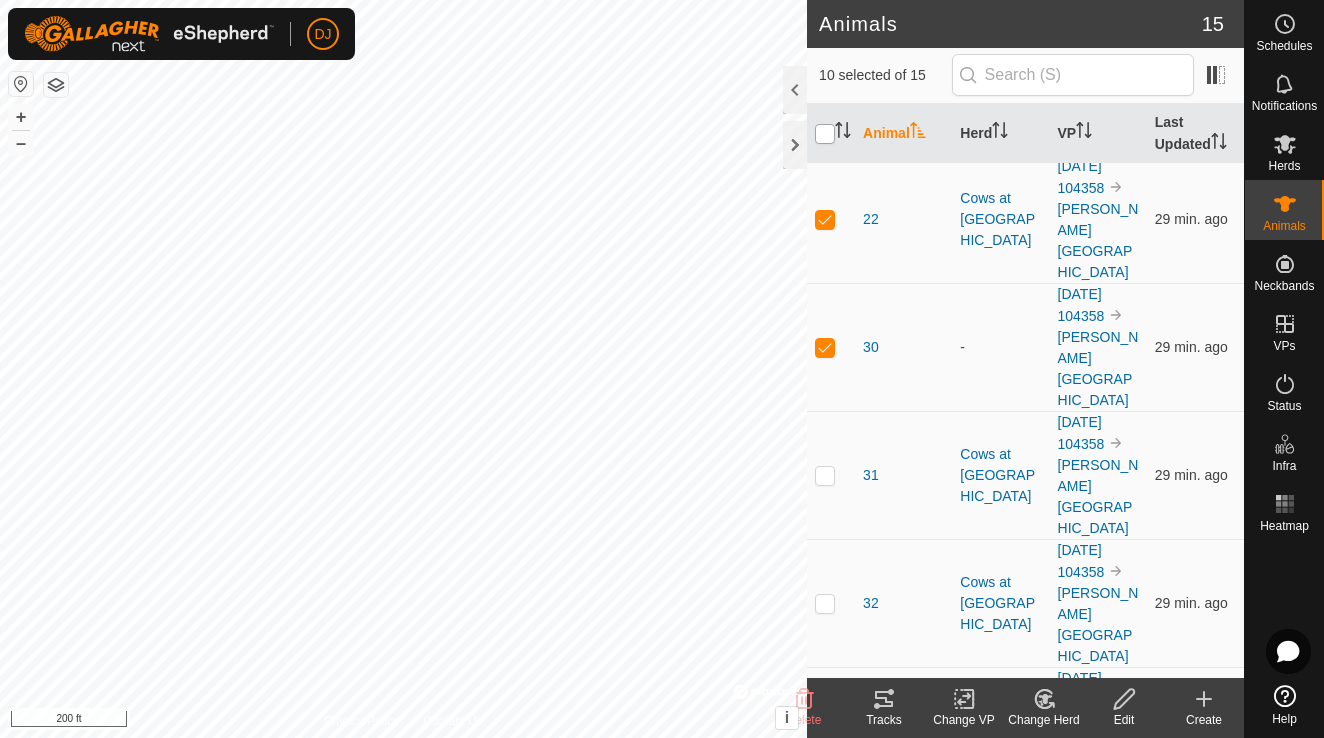 click at bounding box center (825, 134) 